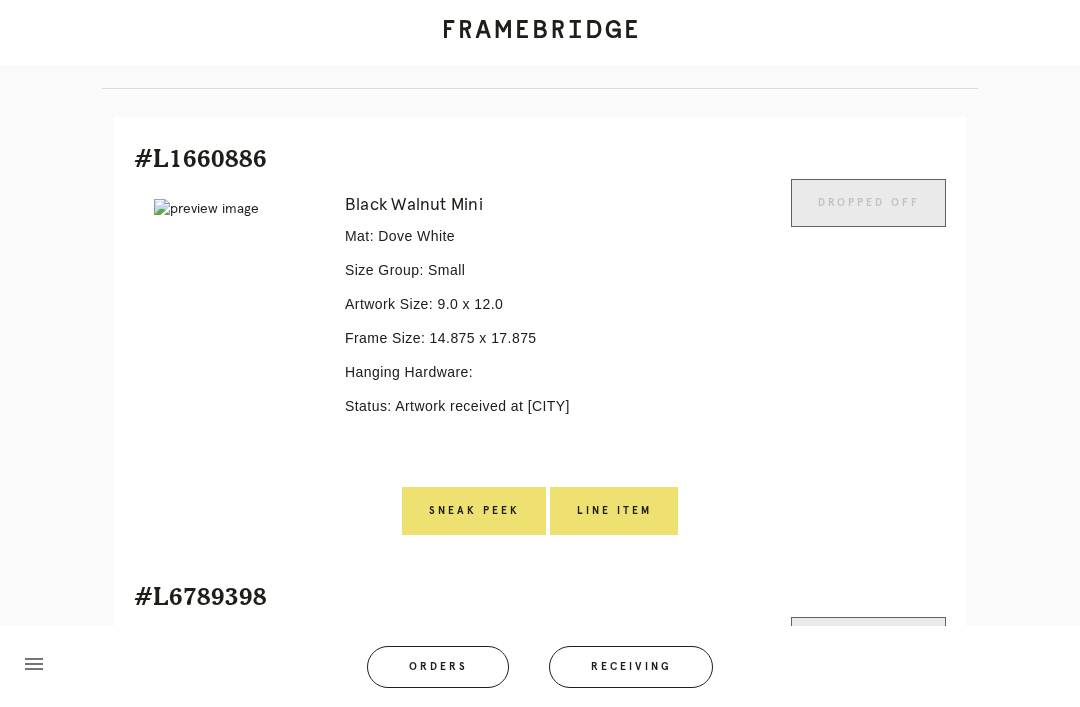 scroll, scrollTop: 406, scrollLeft: 0, axis: vertical 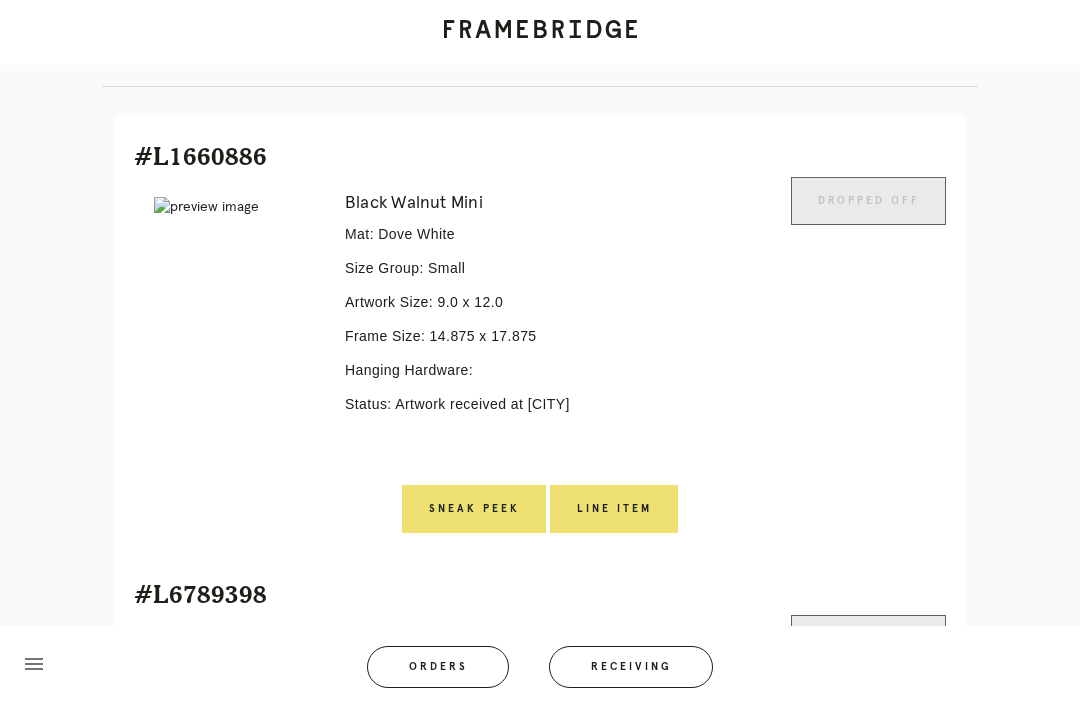 click on "Line Item" at bounding box center [614, 509] 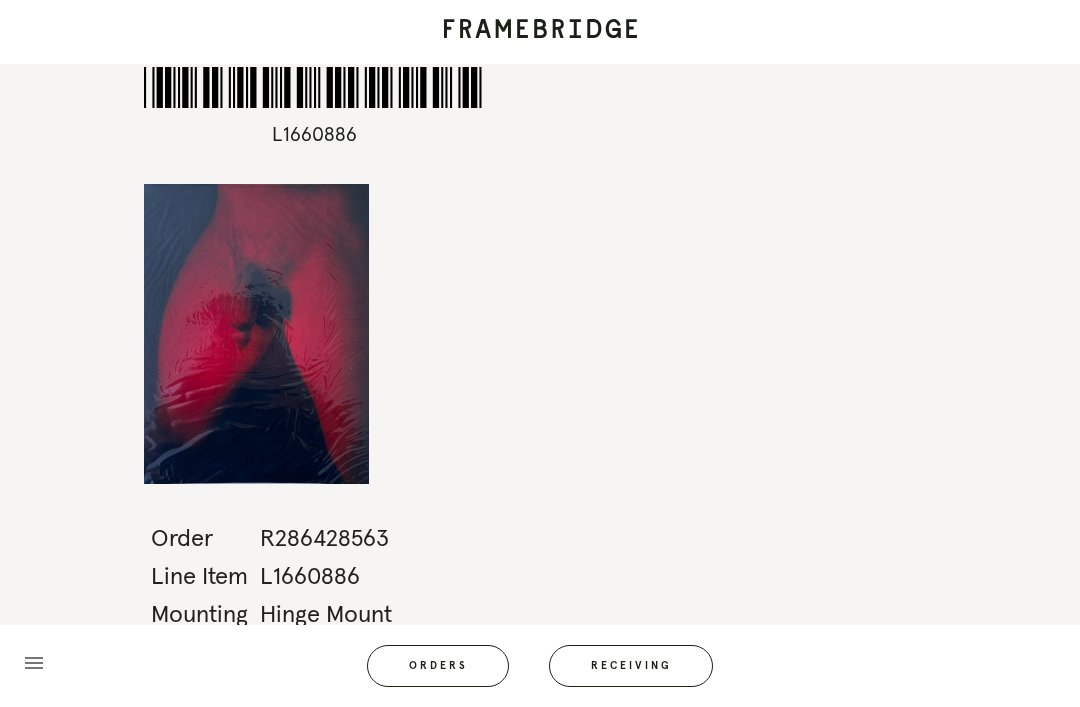 scroll, scrollTop: 64, scrollLeft: 0, axis: vertical 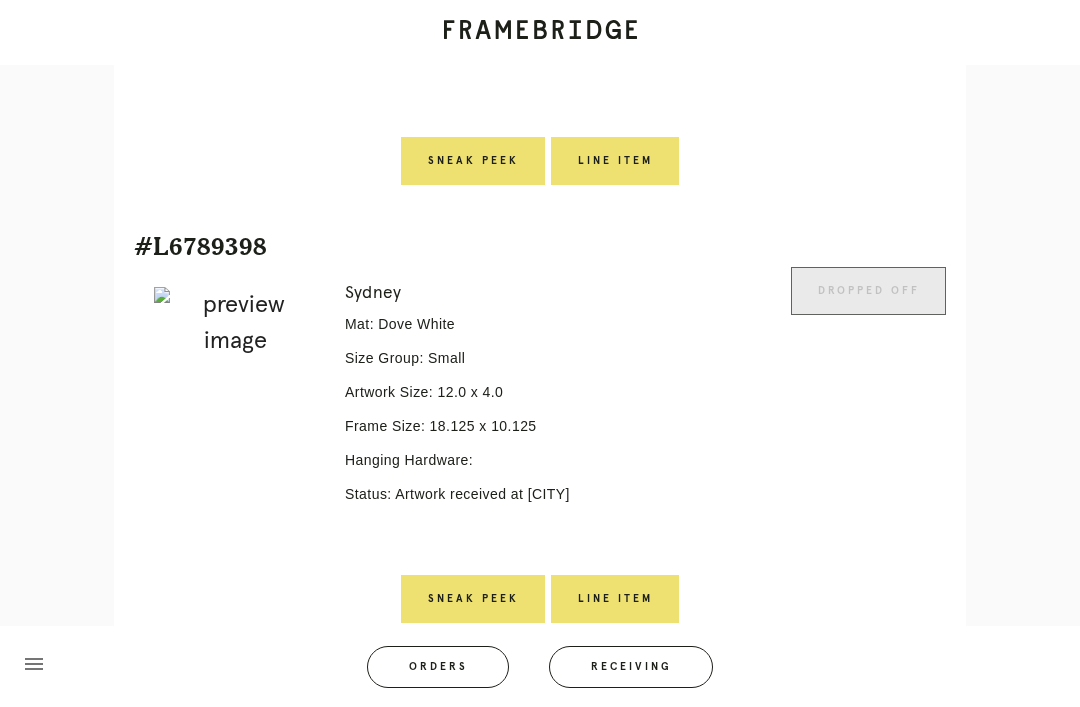 click on "Line Item" at bounding box center (615, 599) 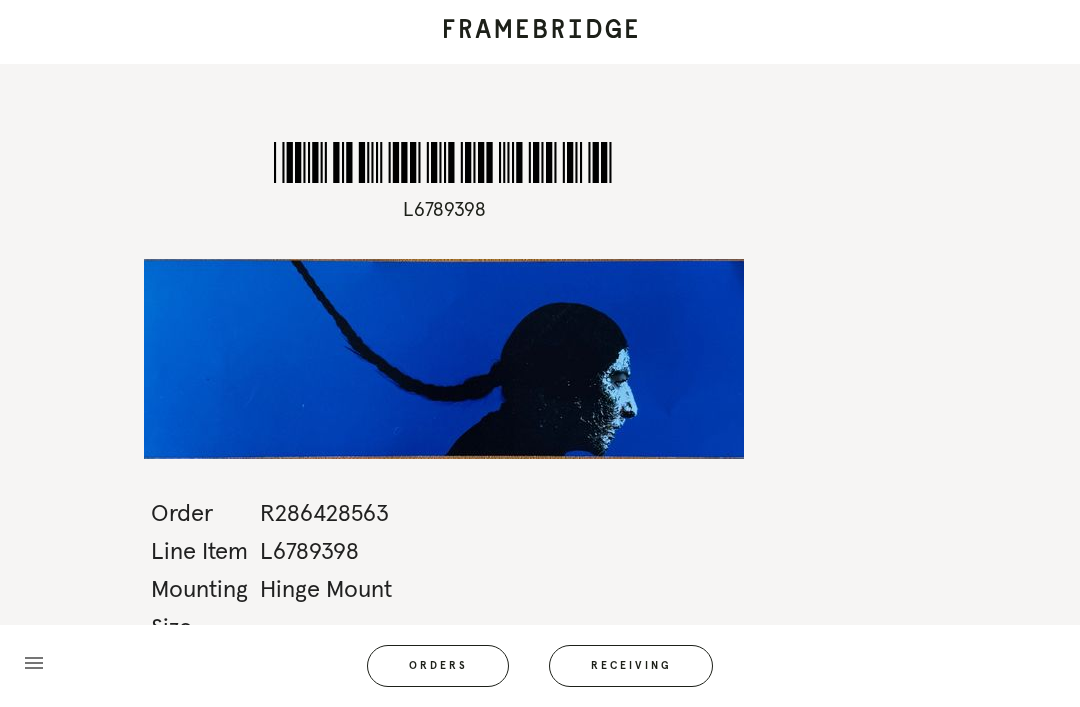 scroll, scrollTop: 64, scrollLeft: 0, axis: vertical 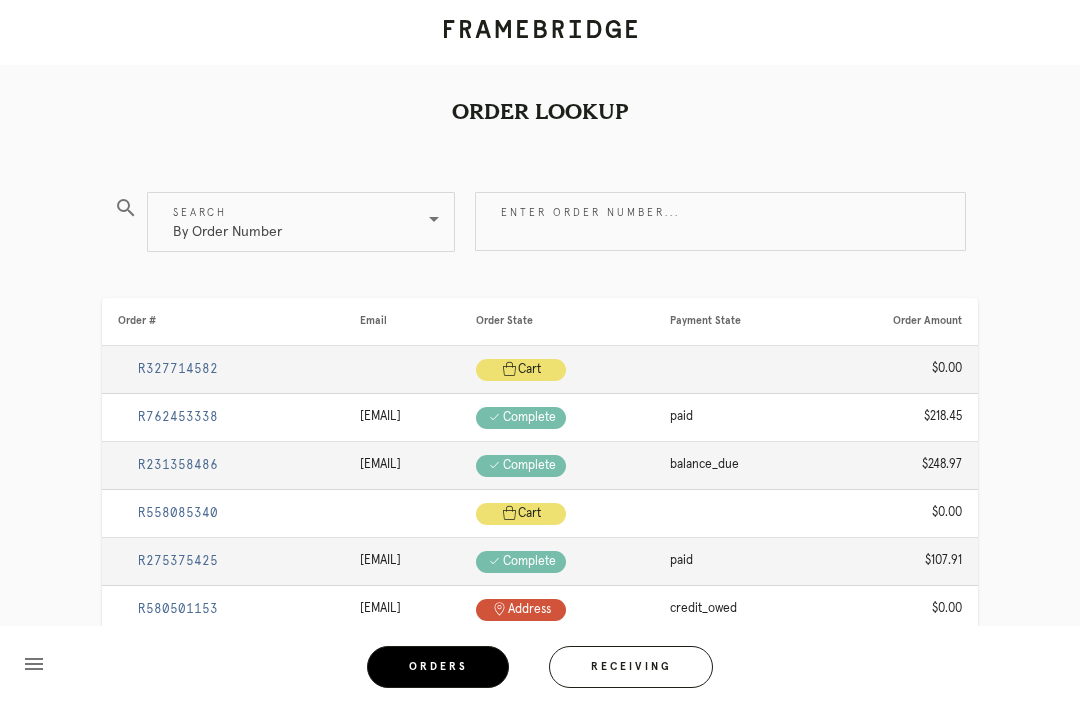 click on "Receiving" at bounding box center (631, 667) 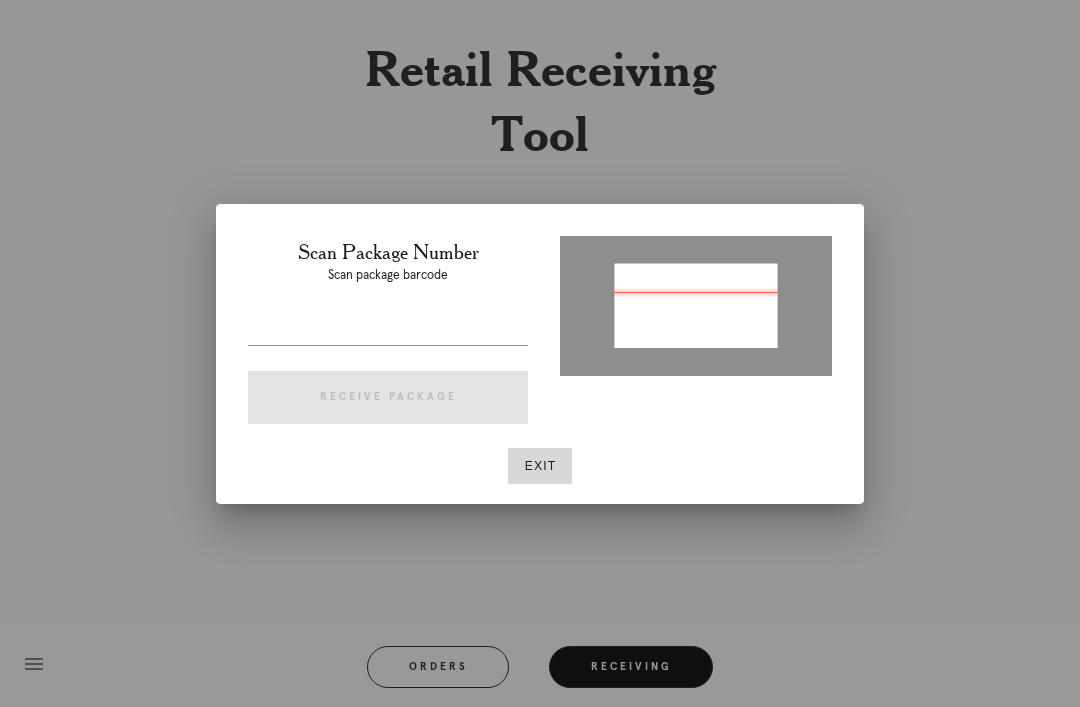 type on "P375484478667058" 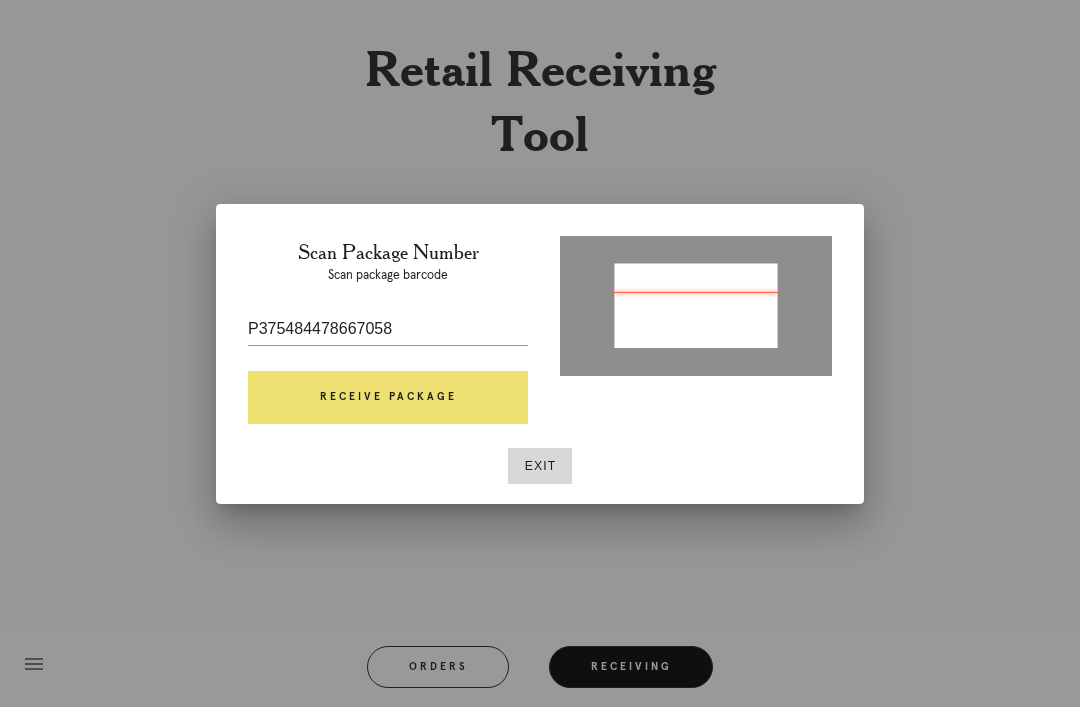 click on "Receive Package" at bounding box center (388, 398) 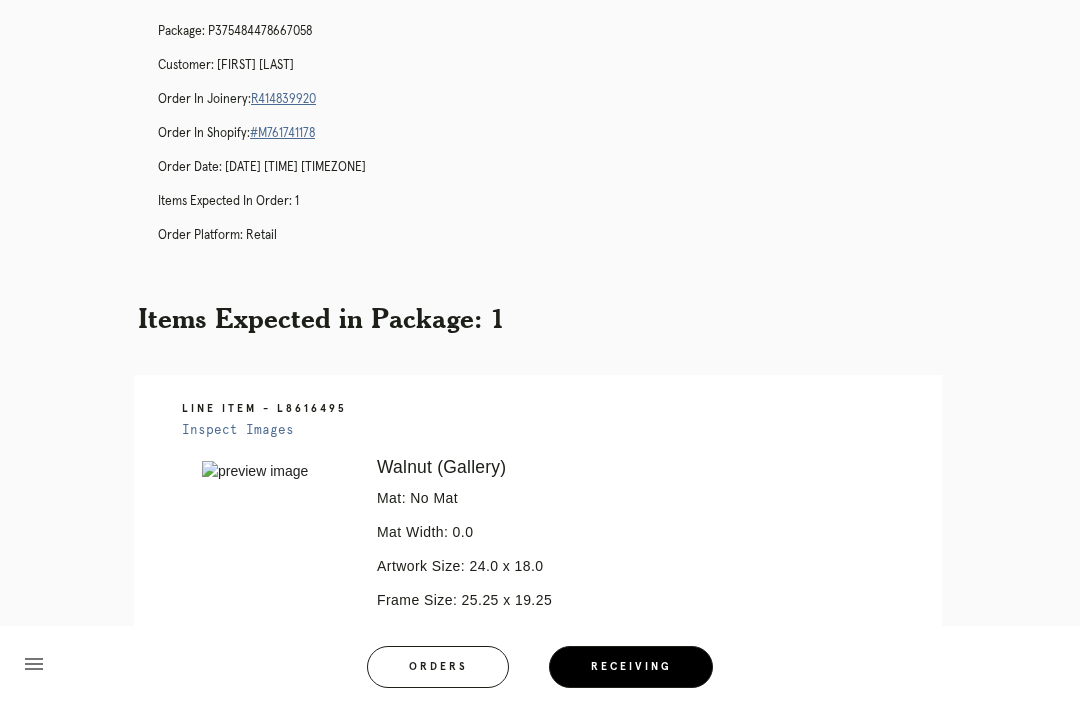 scroll, scrollTop: 0, scrollLeft: 0, axis: both 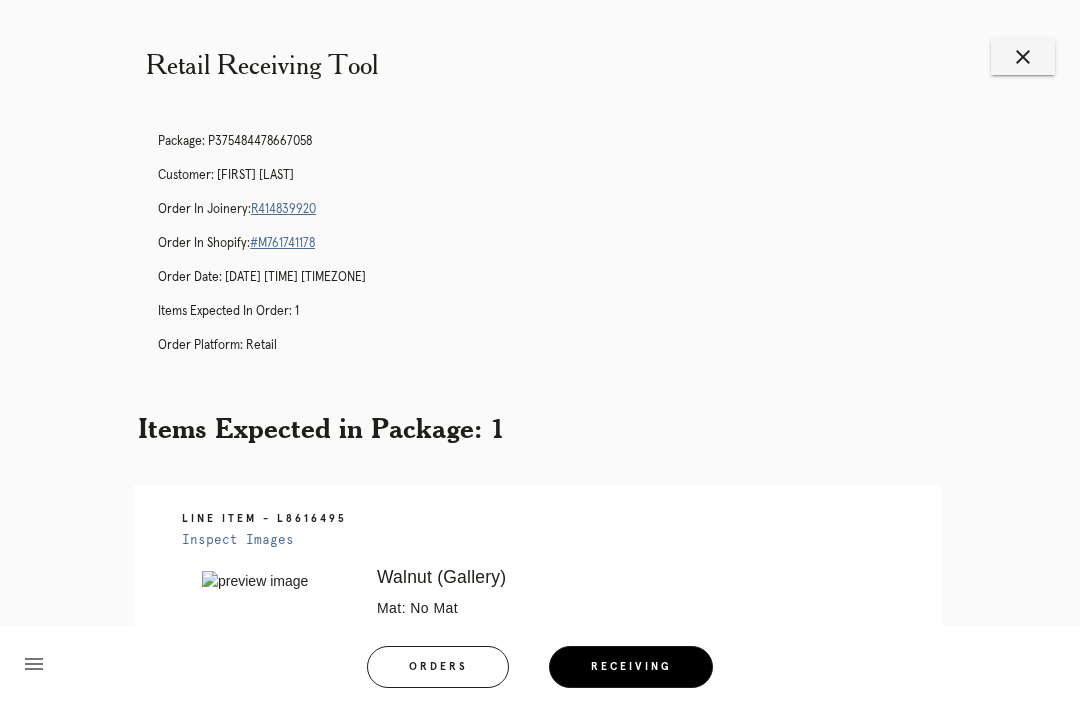 click on "Package: P375484478667058   Customer: Matt Souza
Order in Joinery:
R414839920
Order in Shopify:
#M761741178
Order Date:
07/27/2025  5:48 PM EDT
Items Expected in Order: 1   Order Platform: retail" at bounding box center [560, 252] 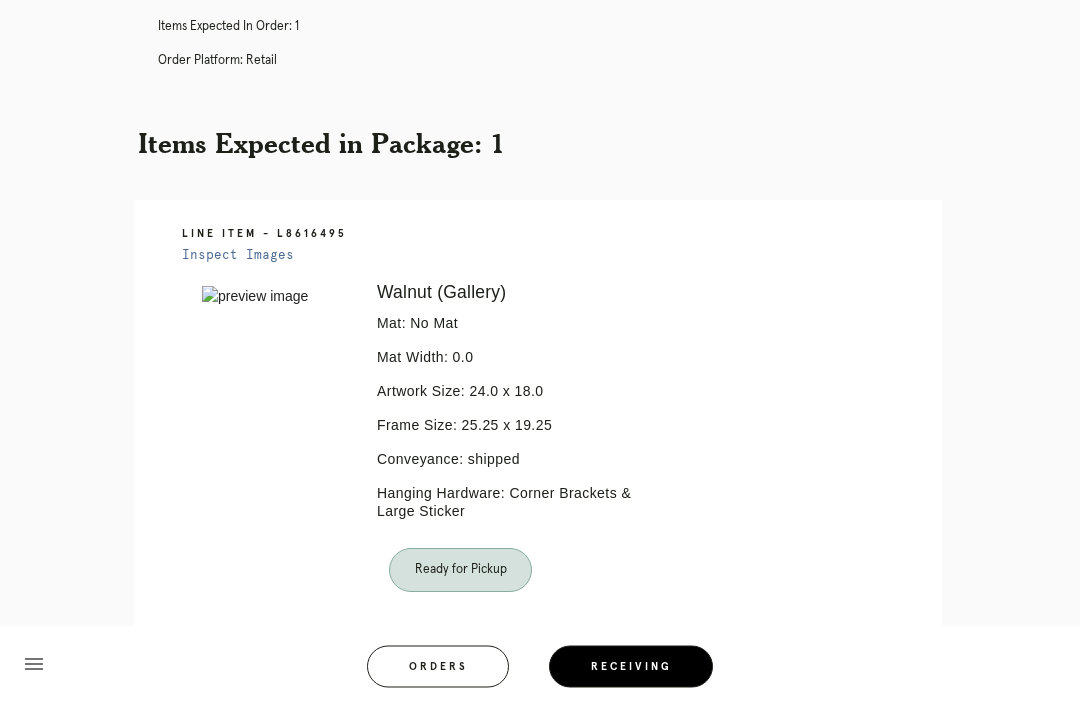 scroll, scrollTop: 288, scrollLeft: 0, axis: vertical 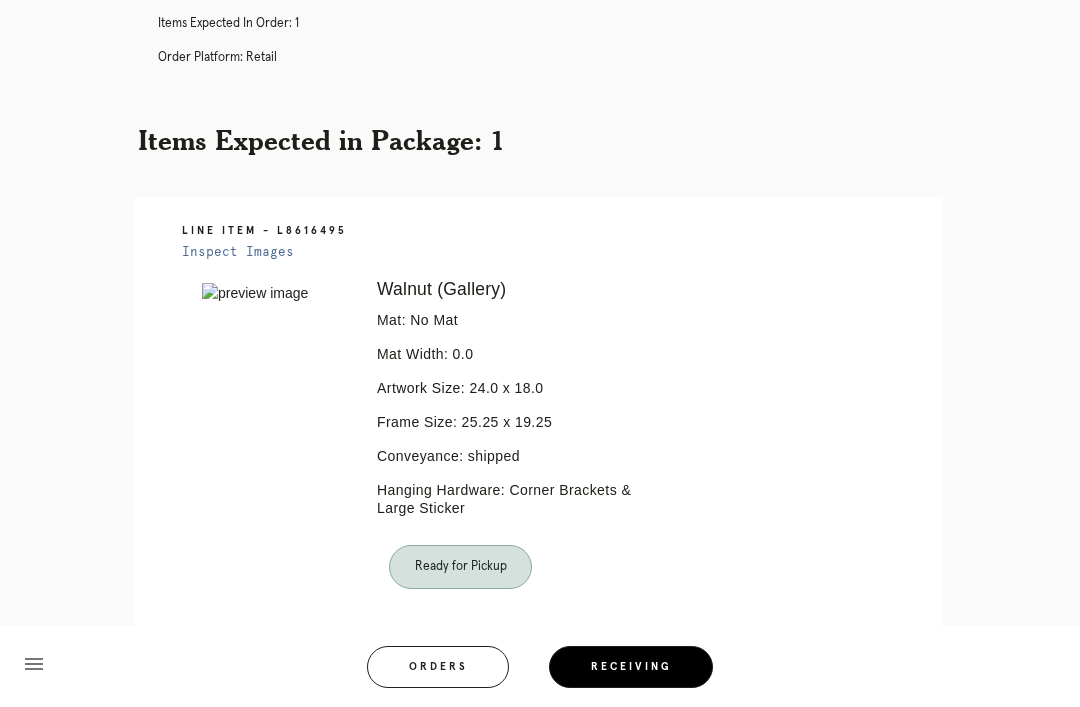 click on "Orders" at bounding box center (438, 667) 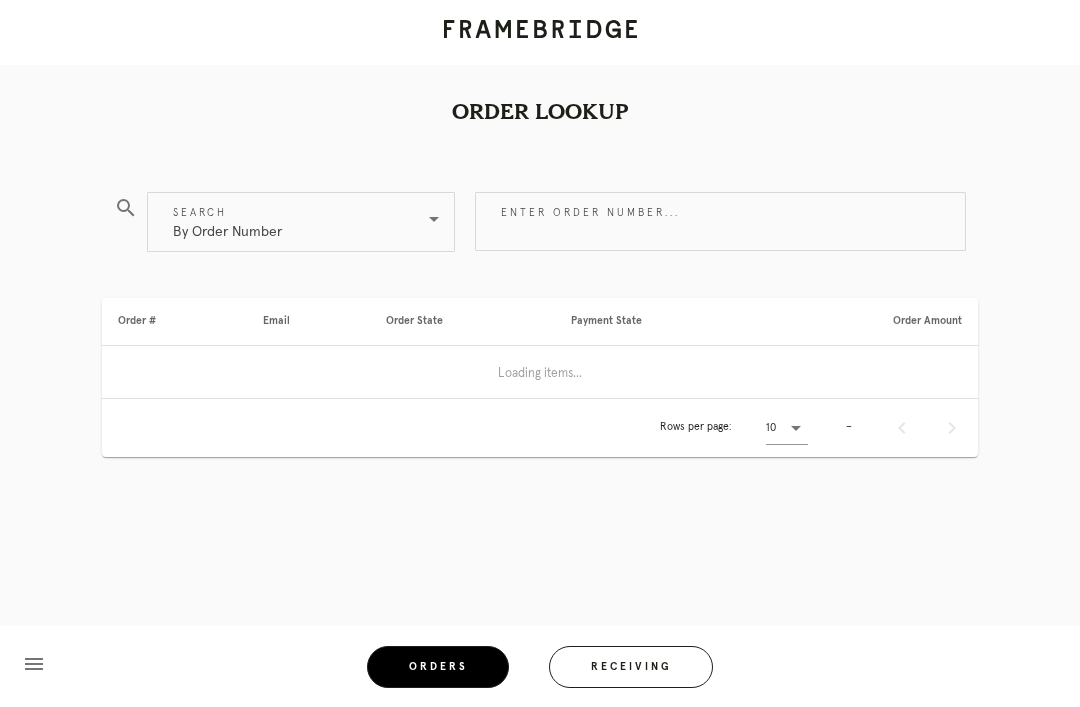 scroll, scrollTop: 0, scrollLeft: 0, axis: both 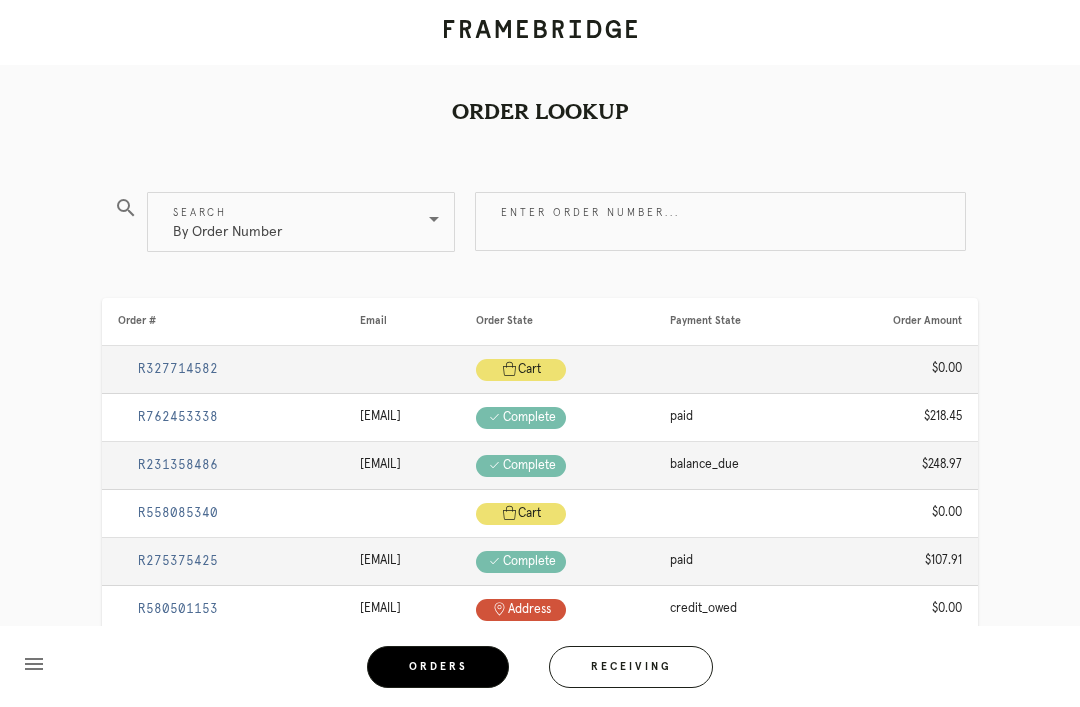 click on "Receiving" at bounding box center (631, 667) 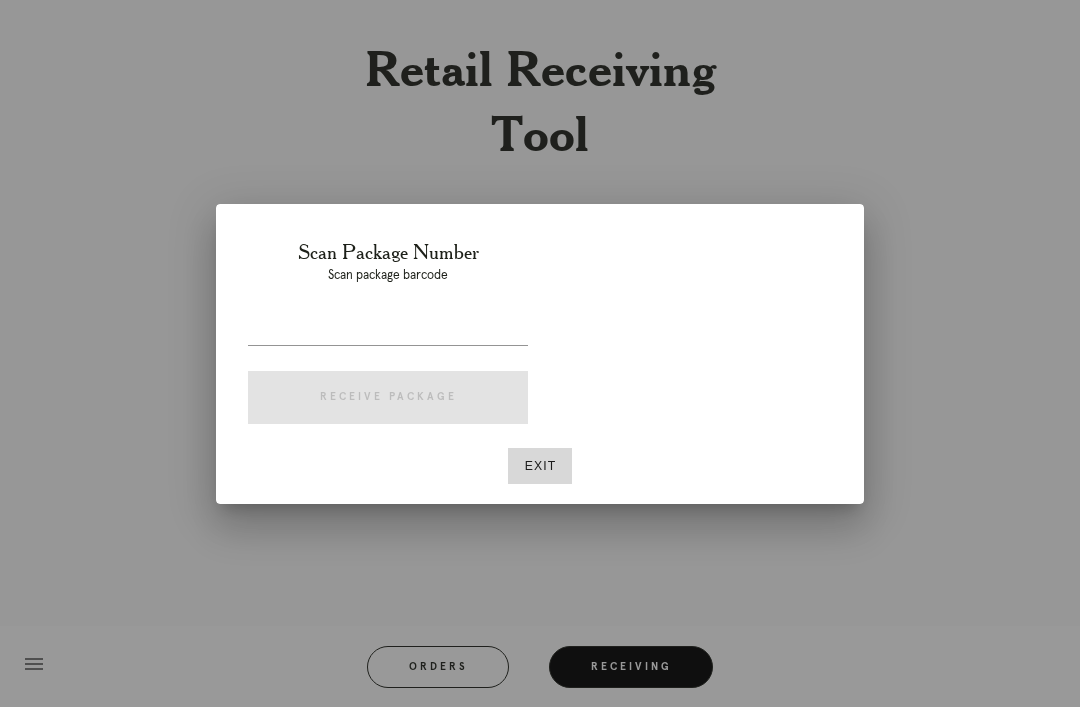 scroll, scrollTop: 64, scrollLeft: 0, axis: vertical 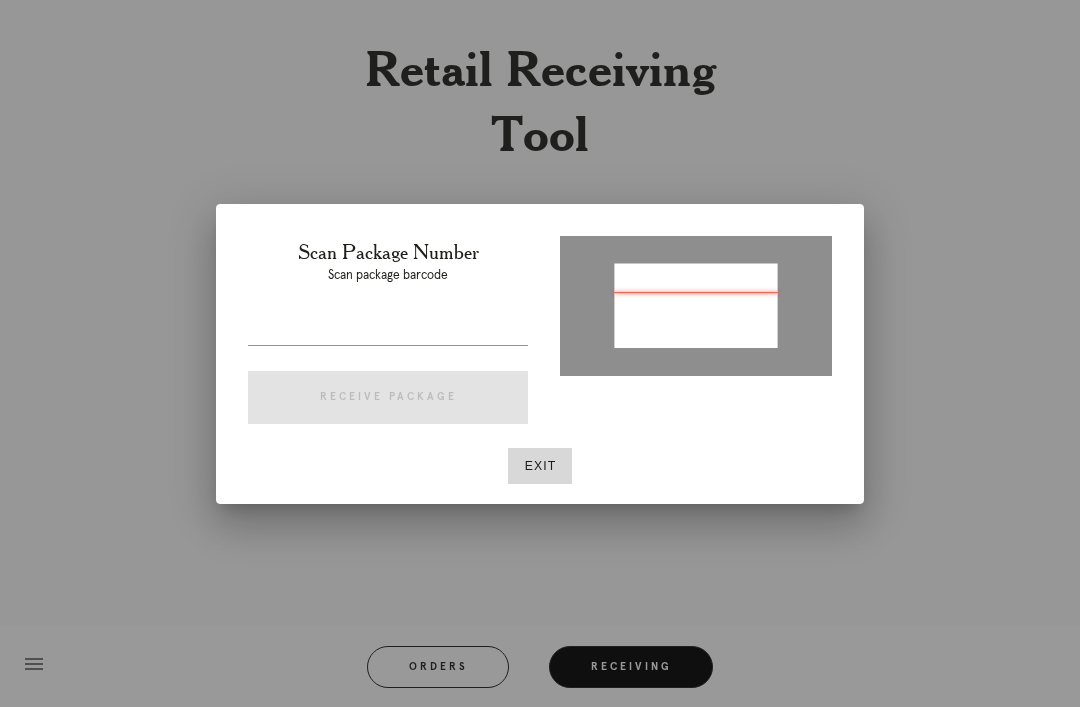 type on "P855427408271182" 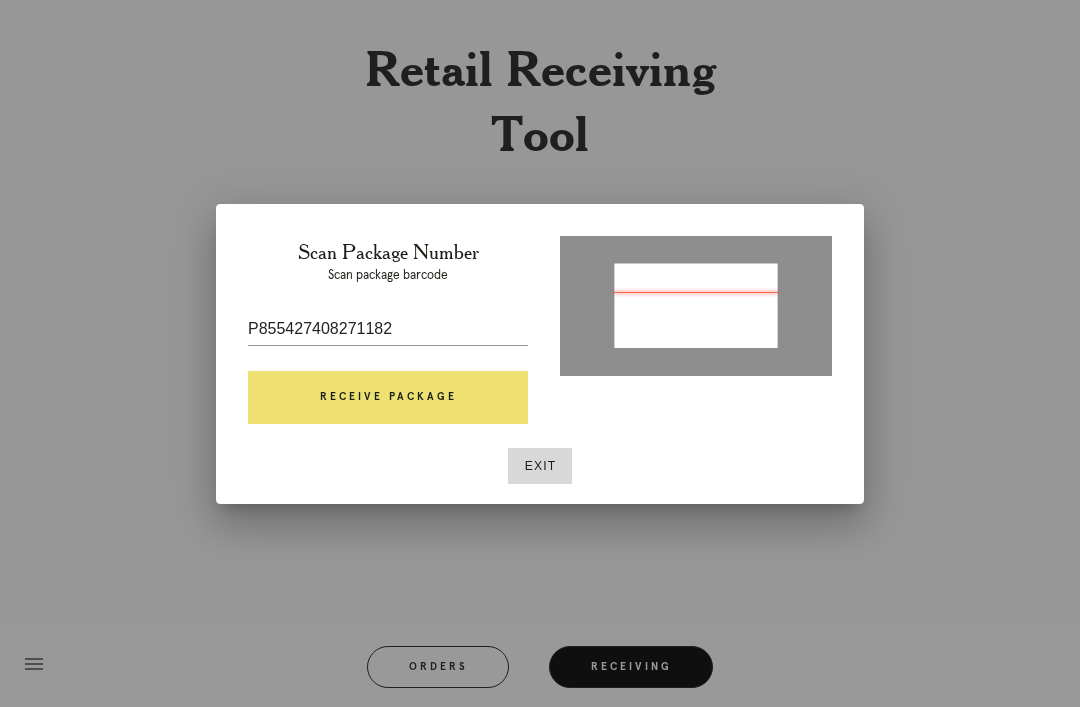 click on "Receive Package" at bounding box center (388, 398) 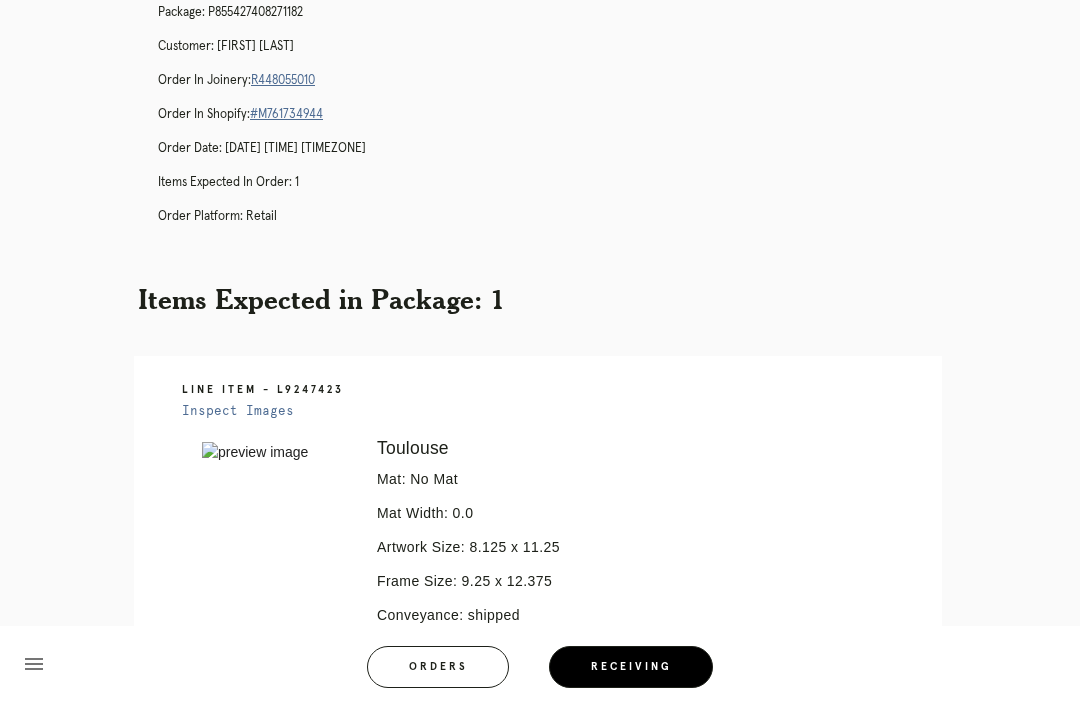 scroll, scrollTop: 127, scrollLeft: 0, axis: vertical 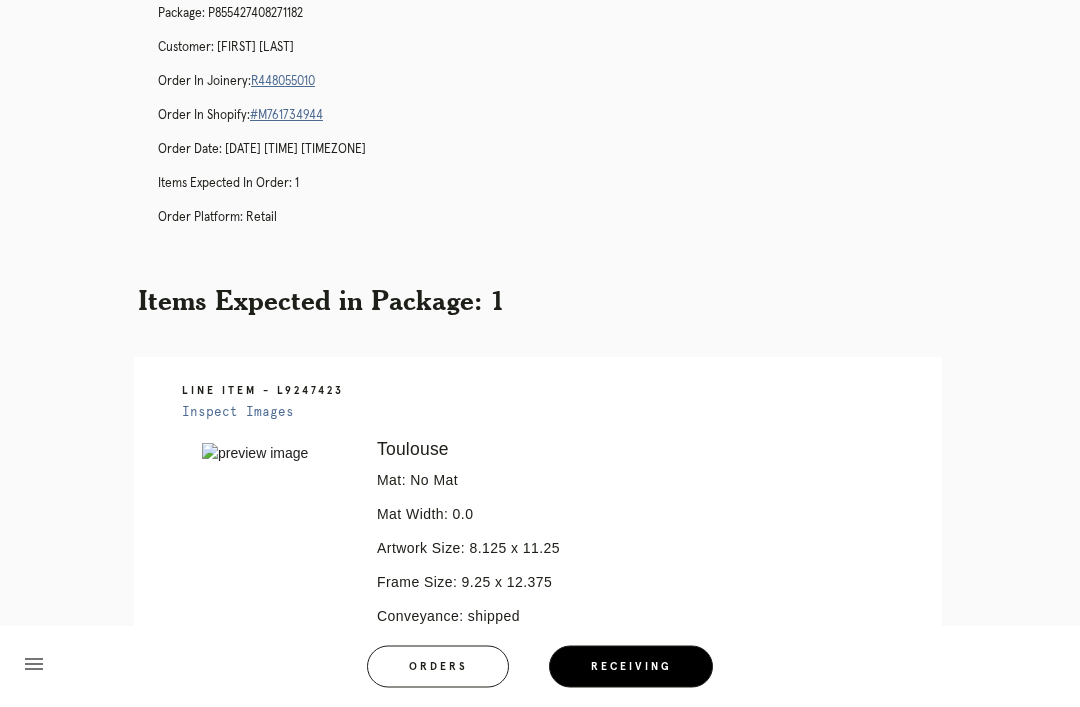 click on "Package: P855427408271182   Customer: Marchelle Mixson
Order in Joinery:
R448055010
Order in Shopify:
#M761734944
Order Date:
07/19/2025 10:45 AM EDT
Items Expected in Order: 1   Order Platform: retail" at bounding box center [560, 125] 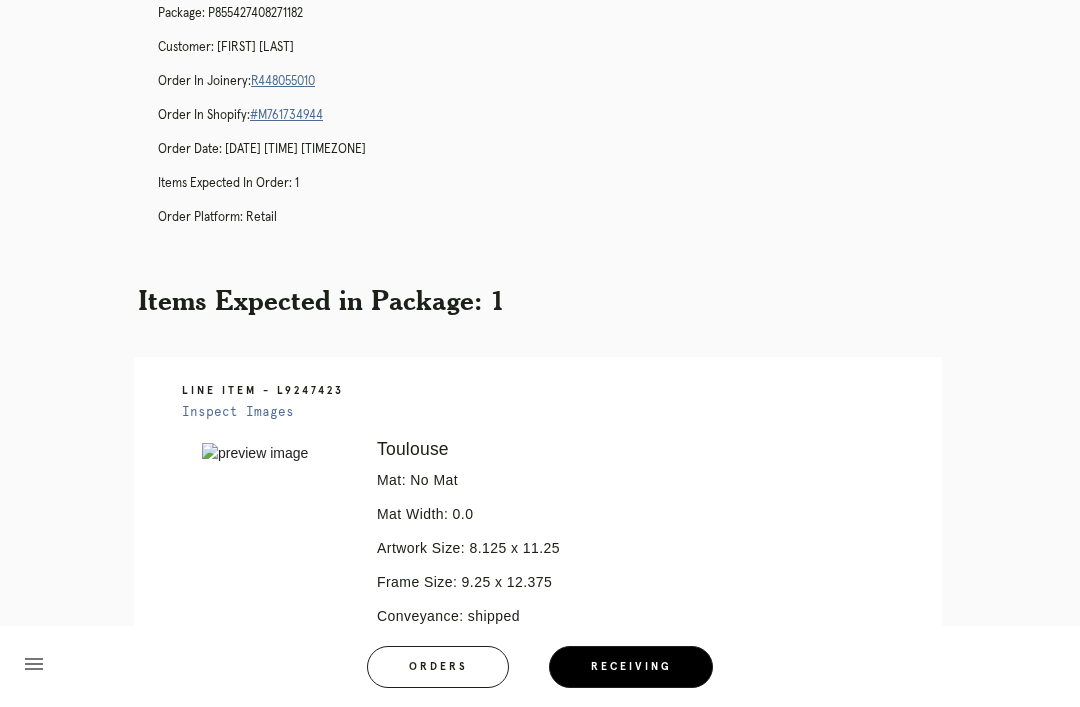 click on "Customer: Marchelle Mixson" at bounding box center (560, 48) 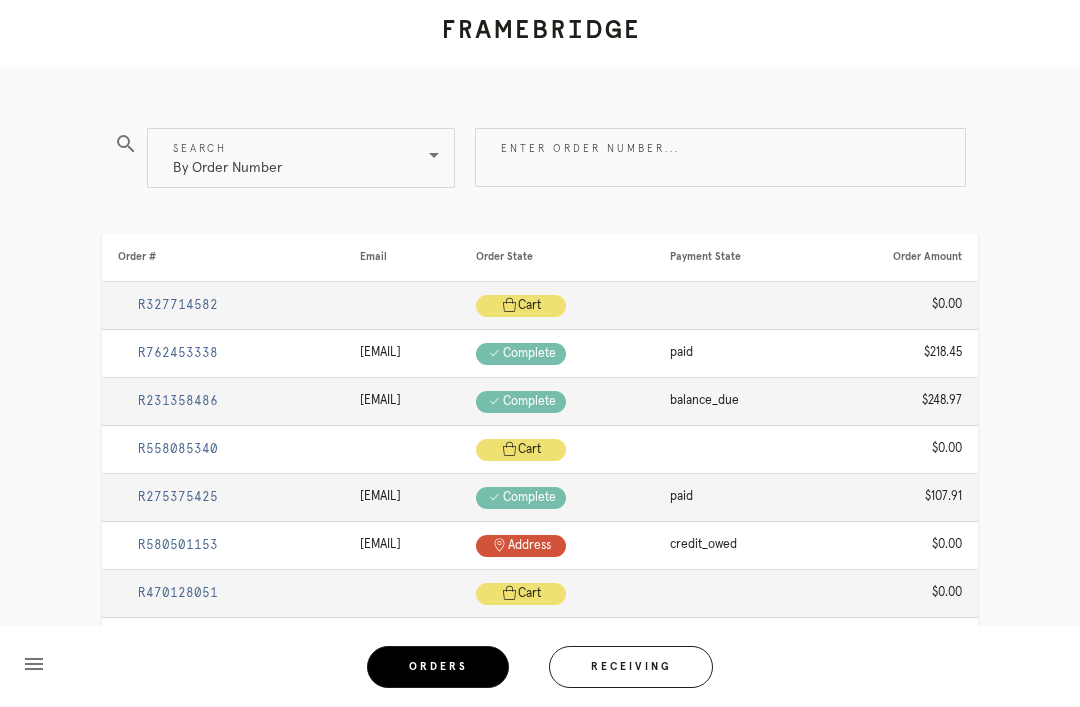 click on "Receiving" at bounding box center (631, 667) 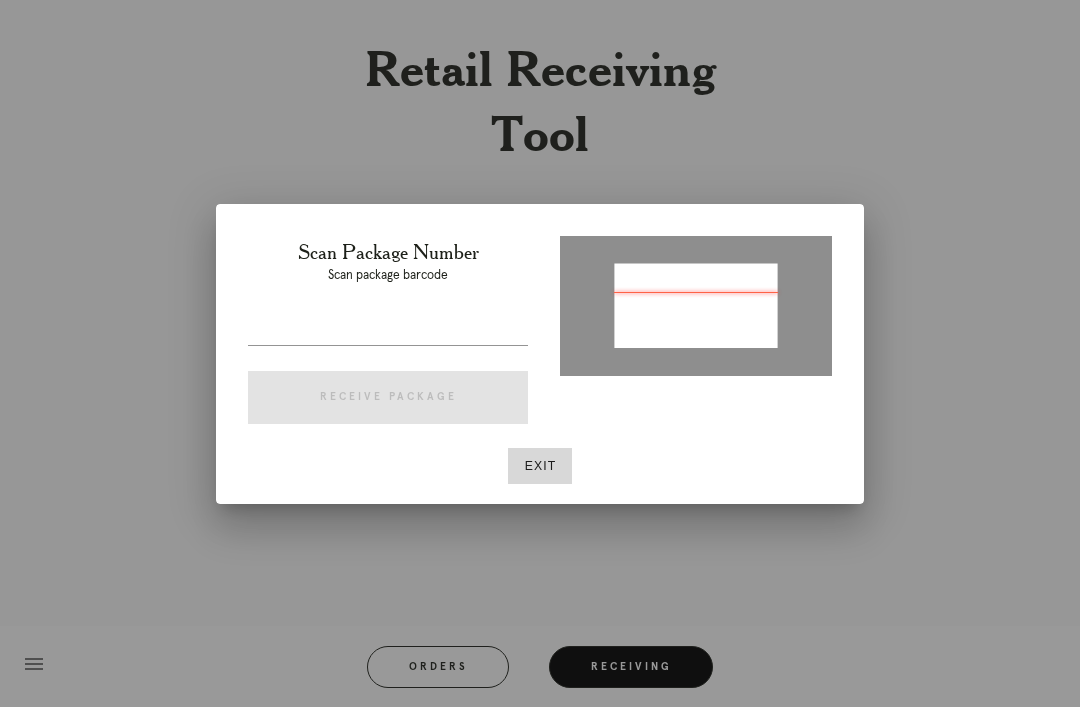 type on "P716890190121266" 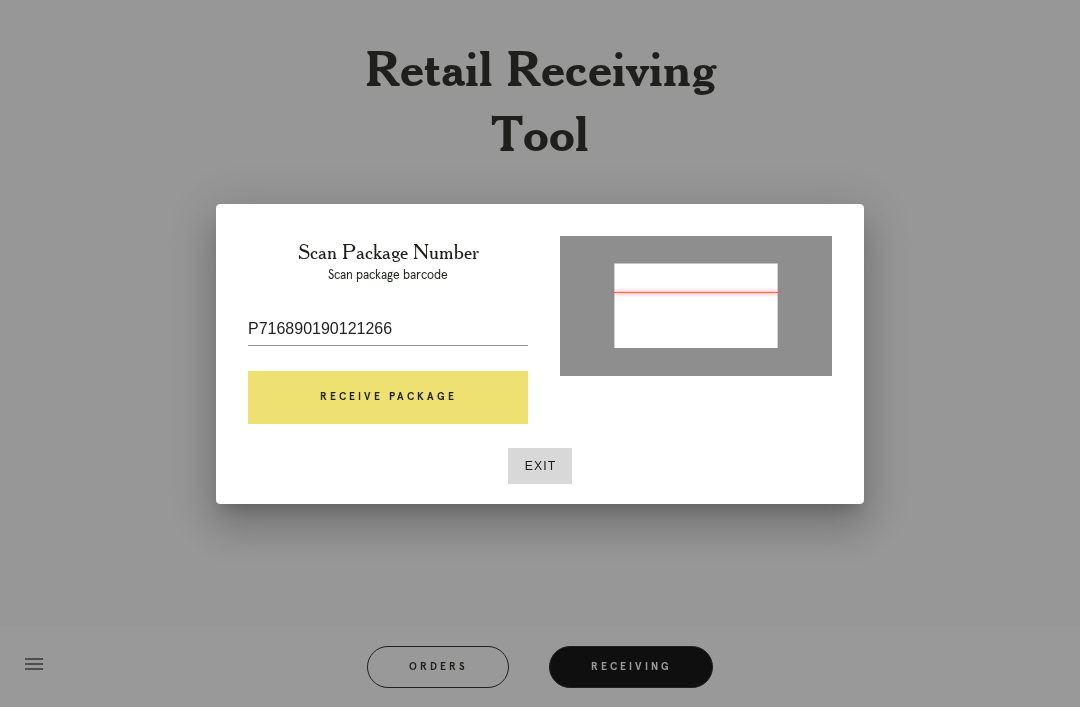 click on "Receive Package" at bounding box center (388, 398) 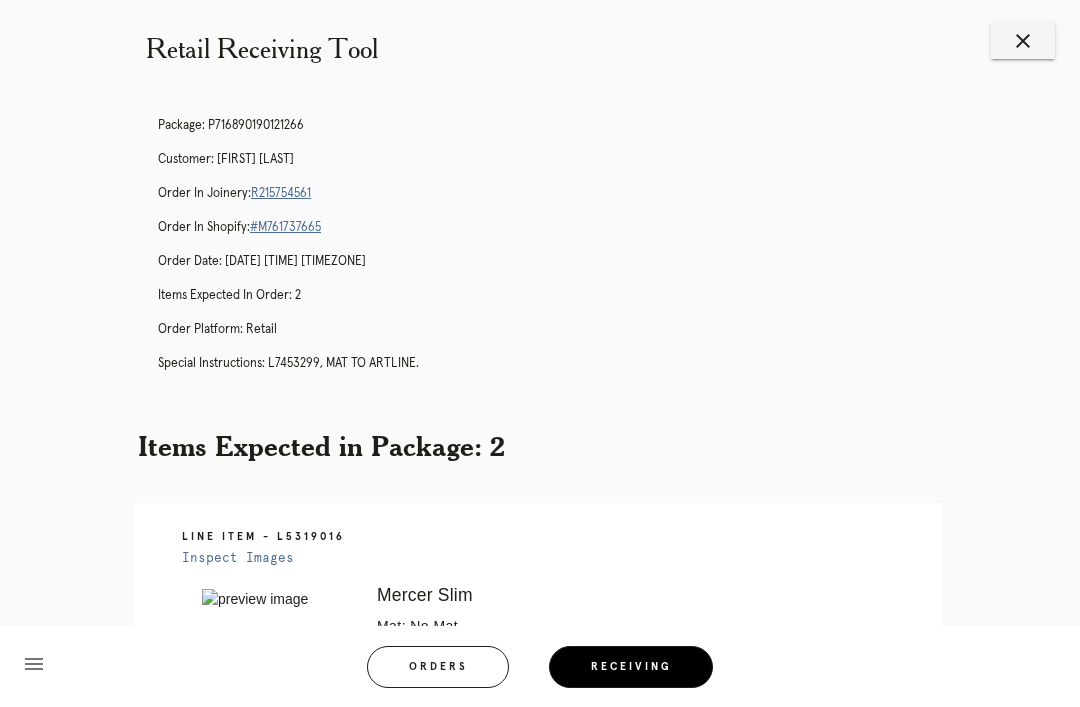 scroll, scrollTop: 17, scrollLeft: 0, axis: vertical 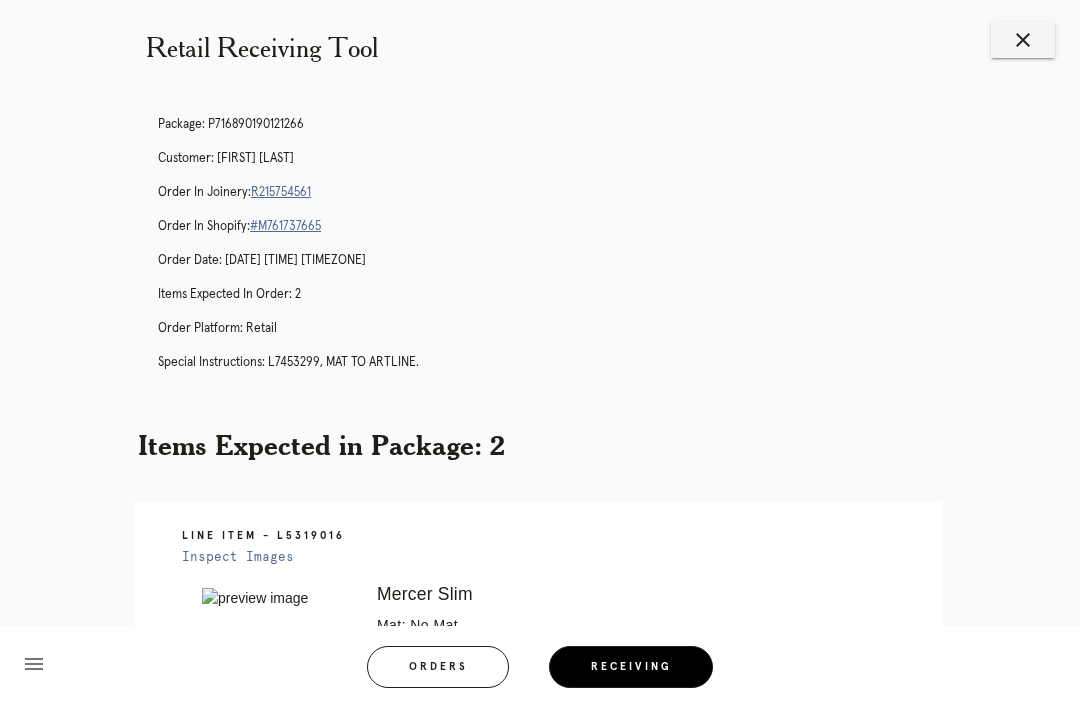 click on "R215754561" at bounding box center (281, 192) 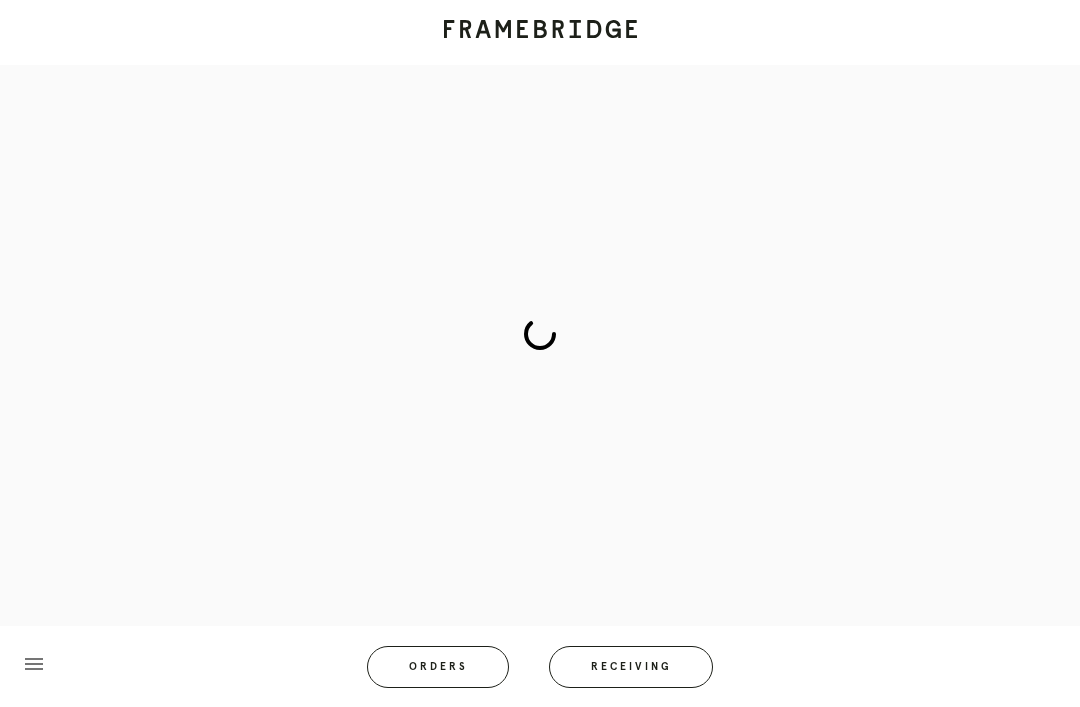 scroll, scrollTop: 0, scrollLeft: 0, axis: both 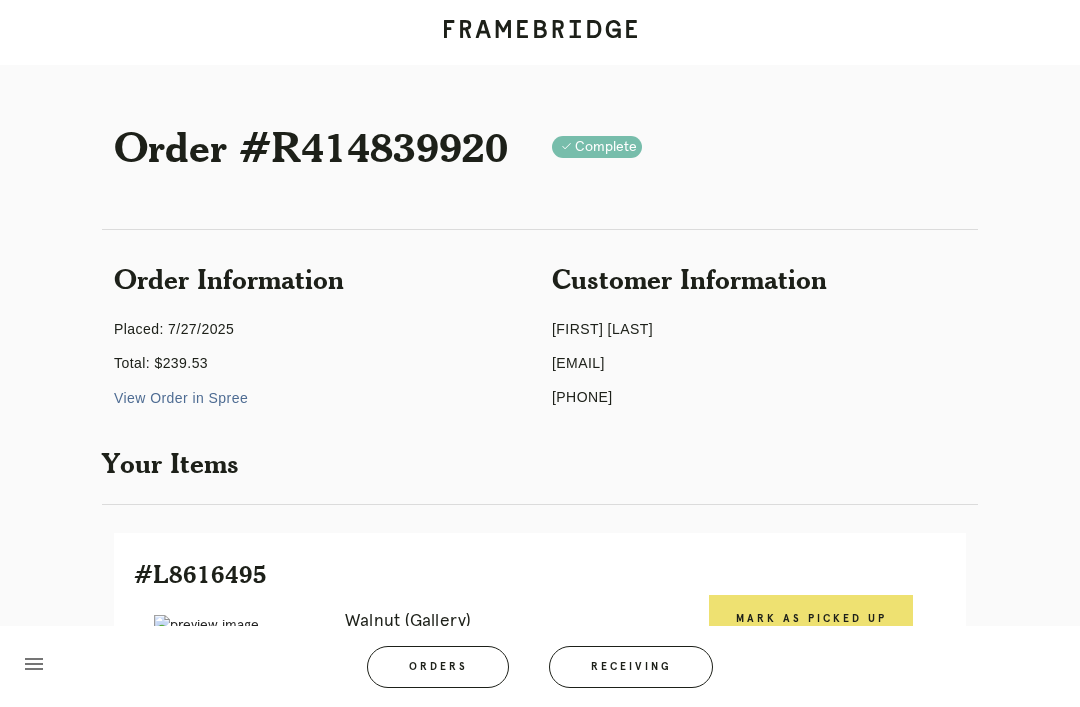 click on "Mark as Picked Up" at bounding box center [811, 619] 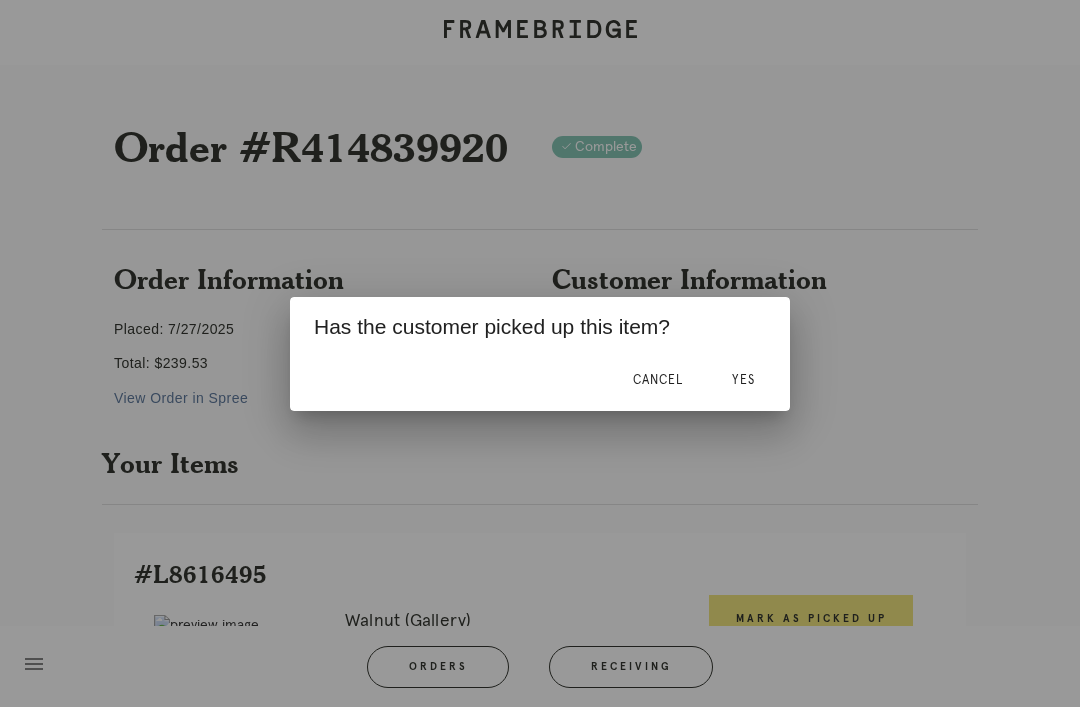 click on "Yes" at bounding box center (743, 380) 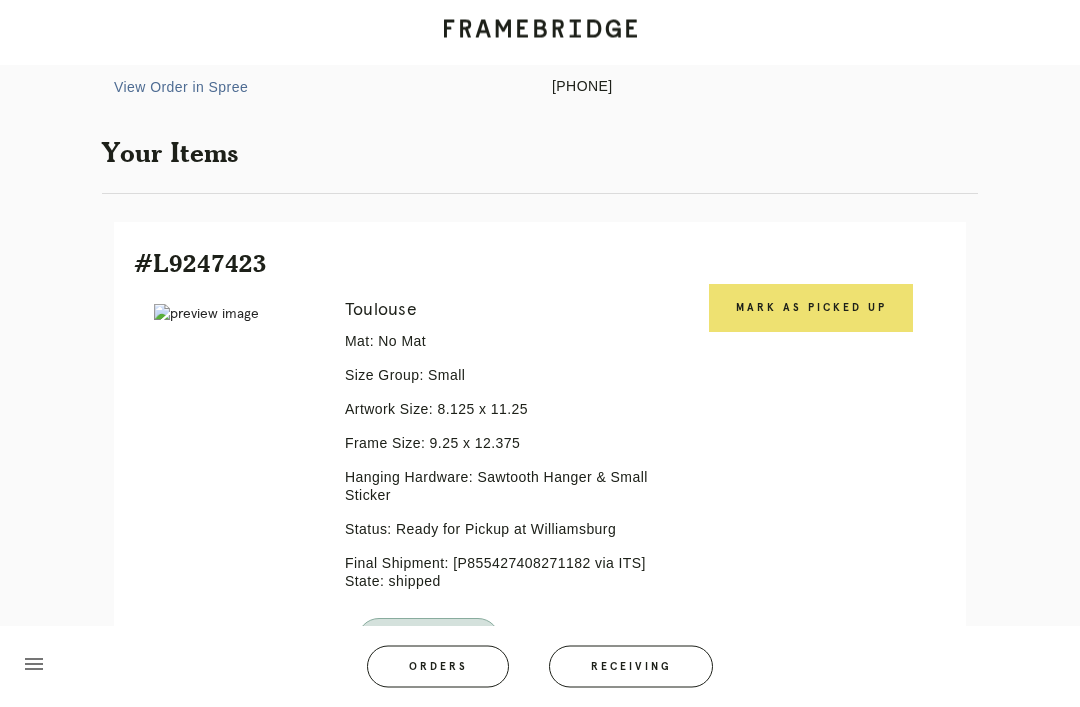 scroll, scrollTop: 311, scrollLeft: 0, axis: vertical 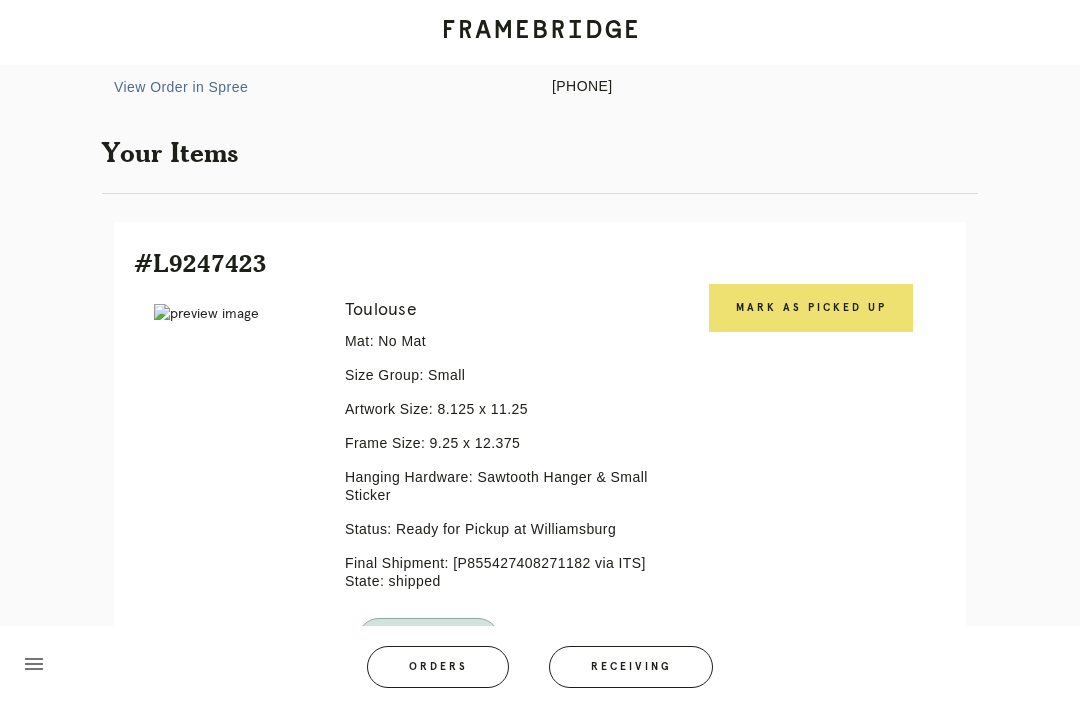 click on "Mark as Picked Up" at bounding box center [811, 308] 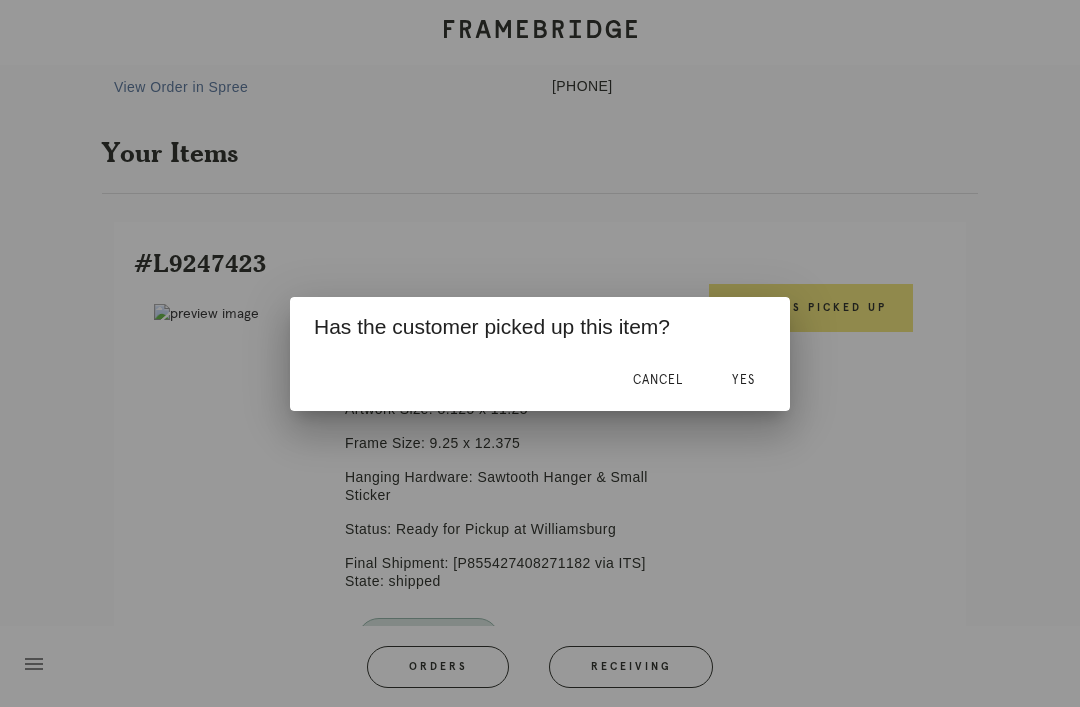 click on "Yes" at bounding box center [743, 380] 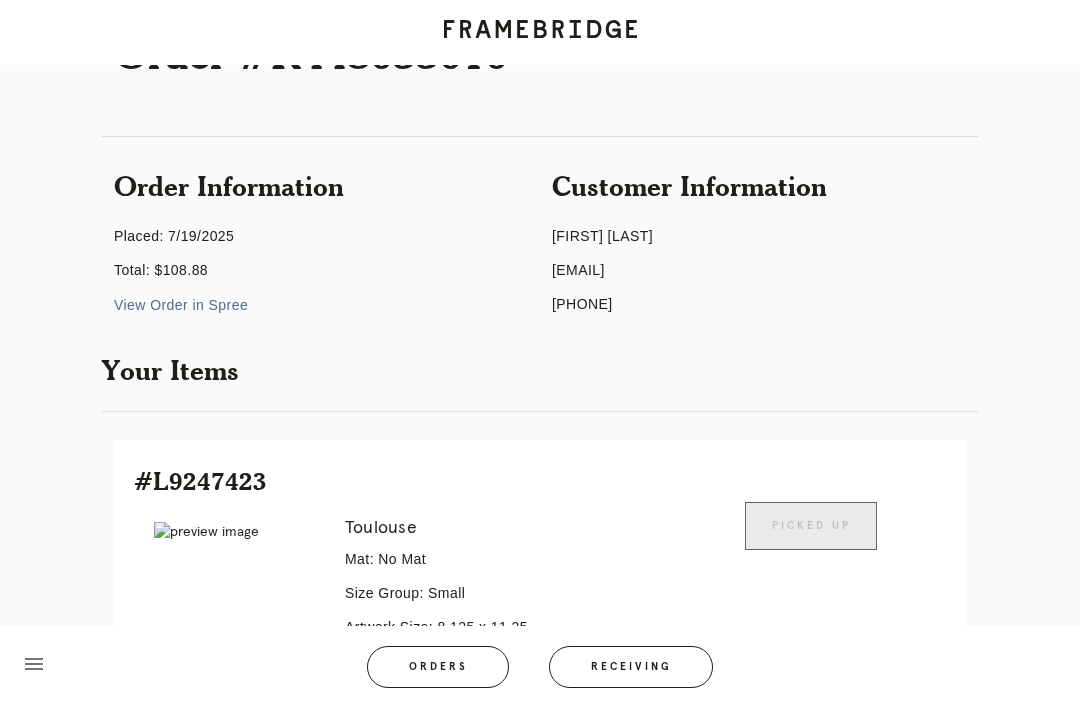 scroll, scrollTop: 0, scrollLeft: 0, axis: both 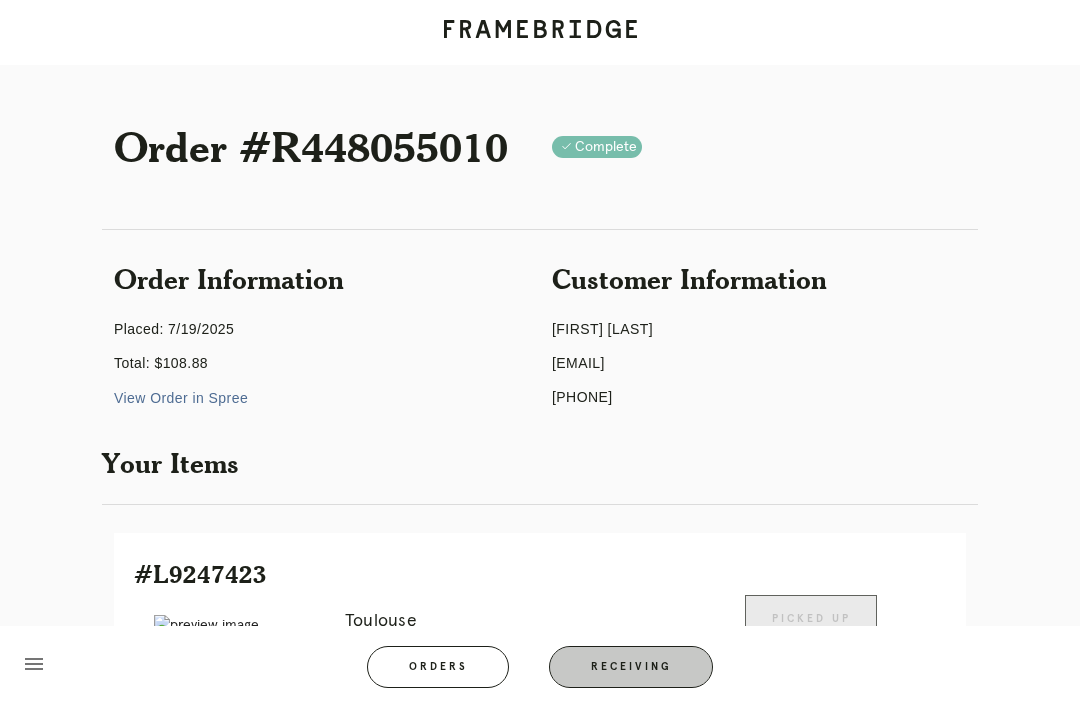 click on "Receiving" at bounding box center [631, 667] 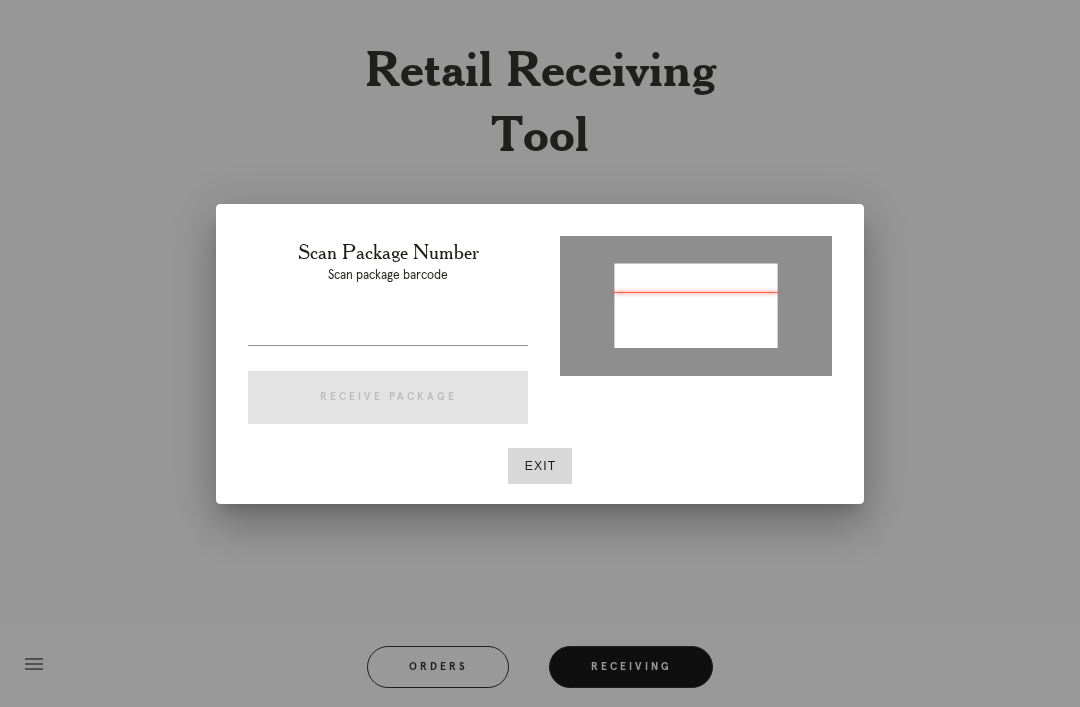 type on "P408643364667133" 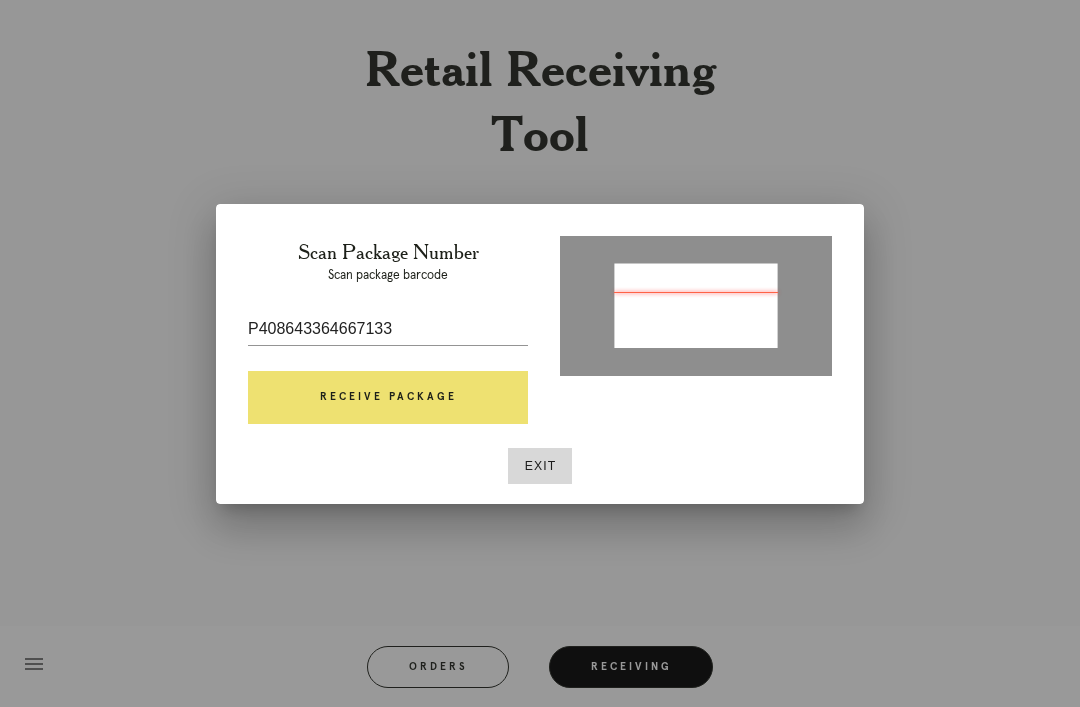 click on "Receive Package" at bounding box center (388, 398) 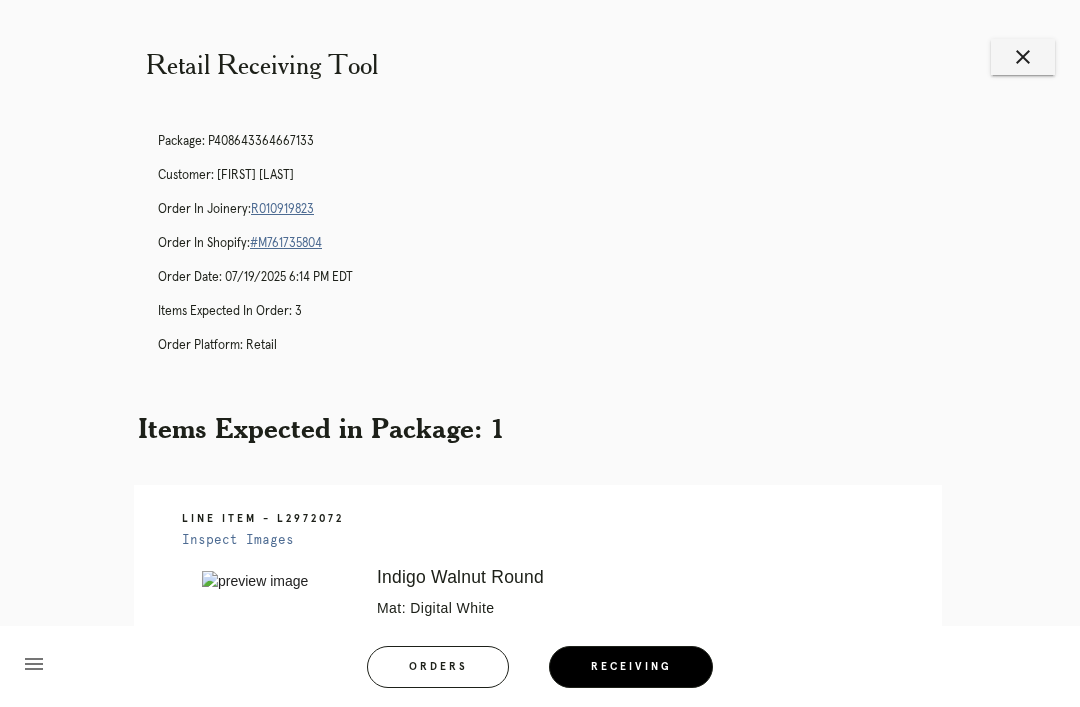 click on "R010919823" at bounding box center (282, 209) 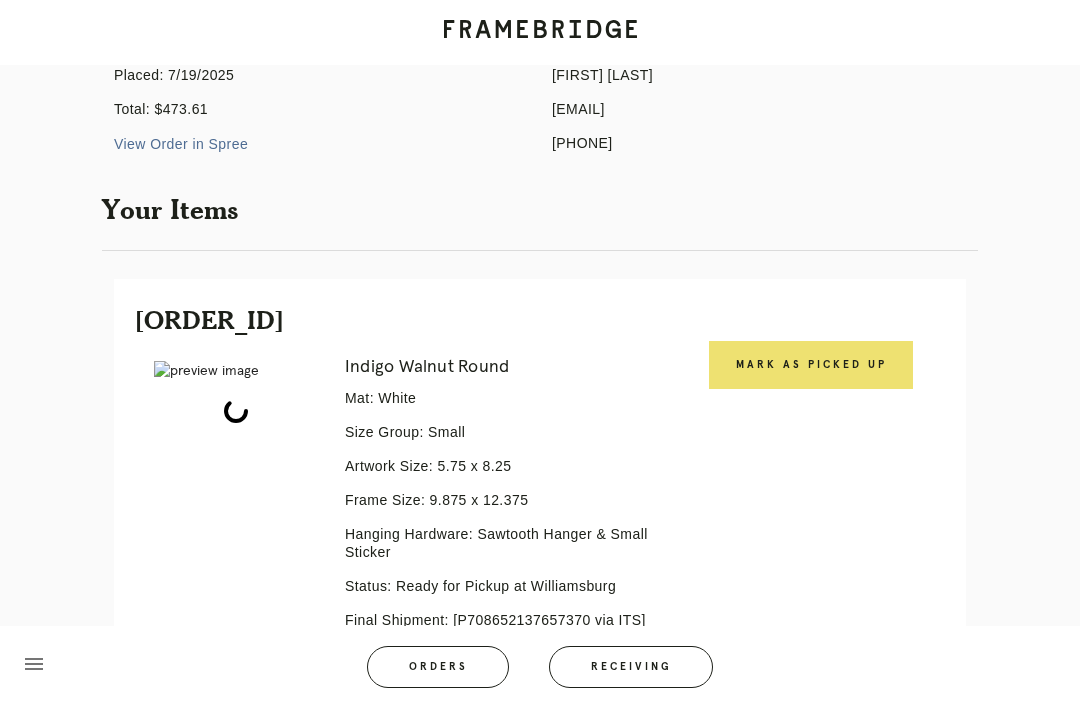 scroll, scrollTop: 271, scrollLeft: 0, axis: vertical 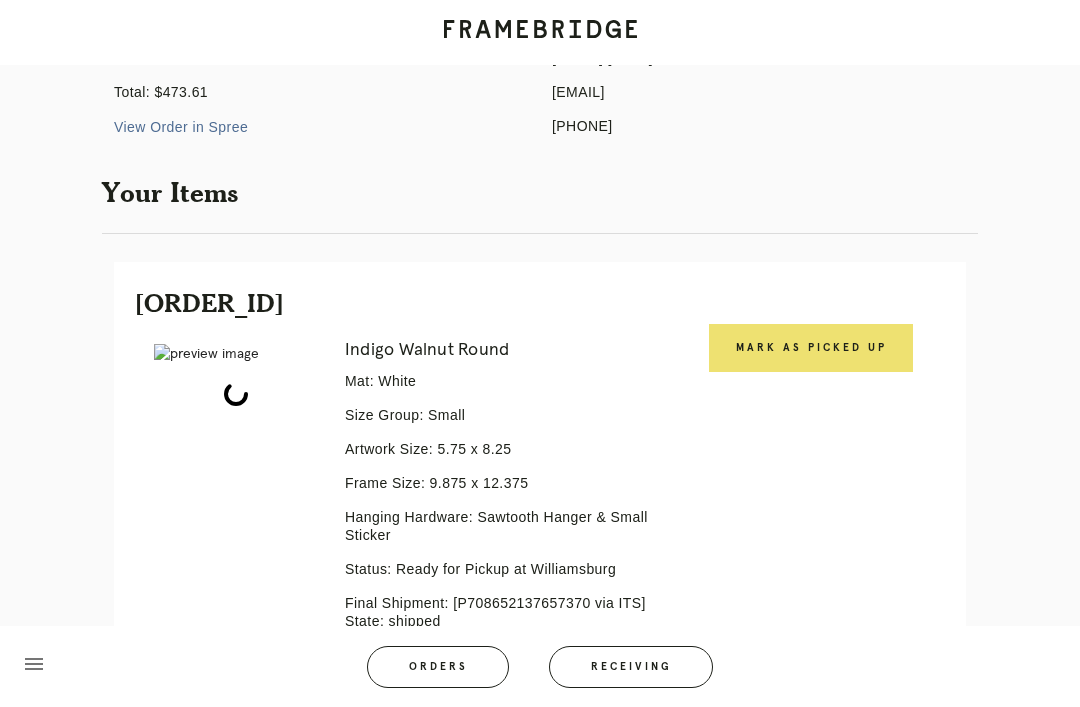click on "Mark as Picked Up" at bounding box center (811, 348) 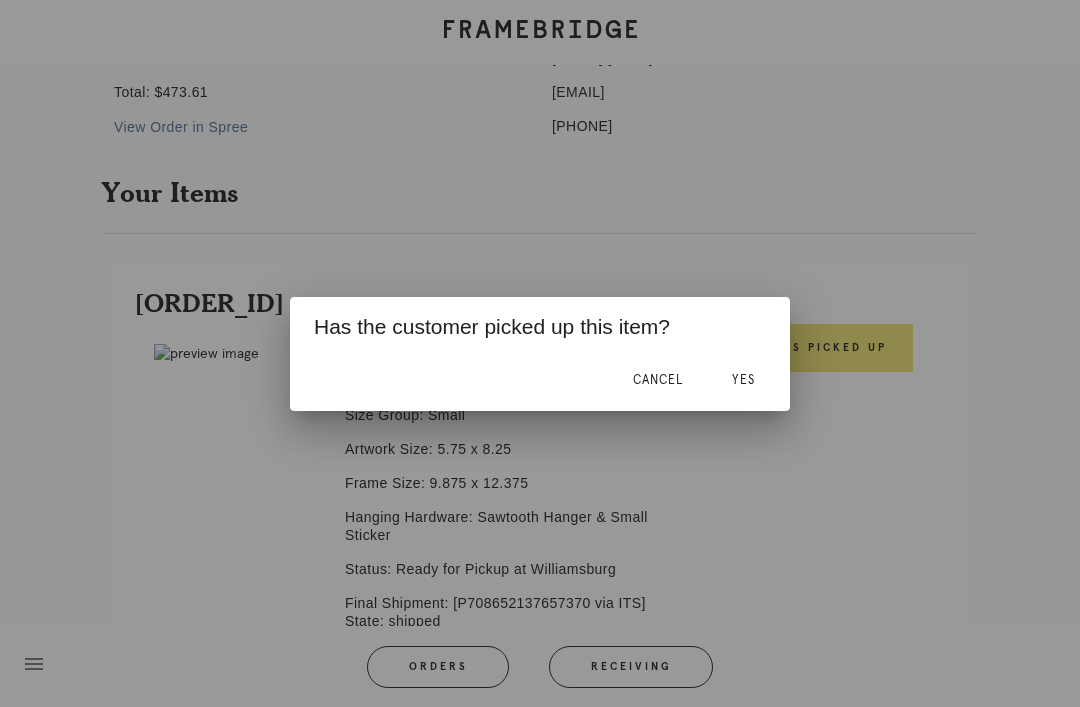 click on "Yes" at bounding box center [743, 380] 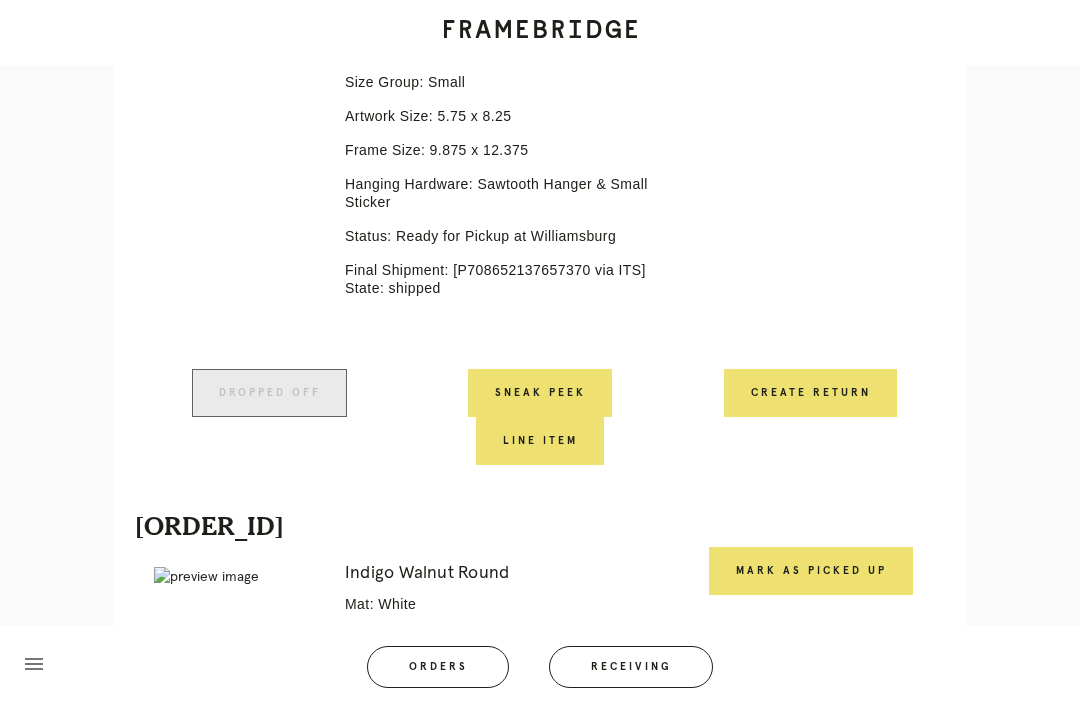 scroll, scrollTop: 750, scrollLeft: 0, axis: vertical 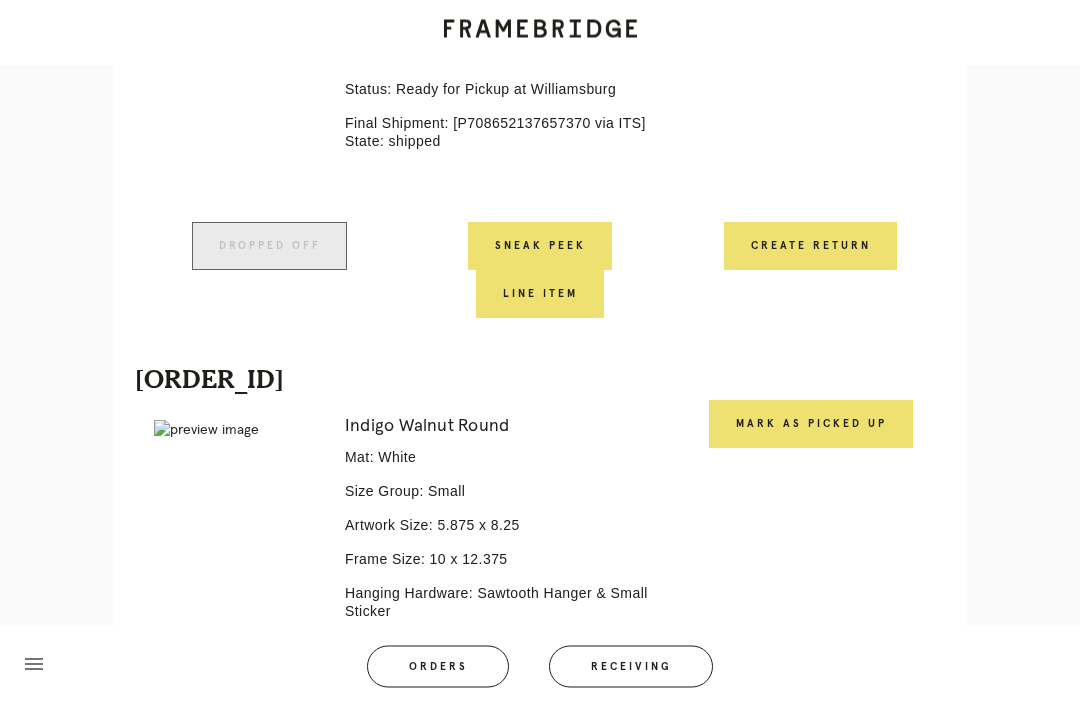 click on "Mark as Picked Up" at bounding box center (811, 425) 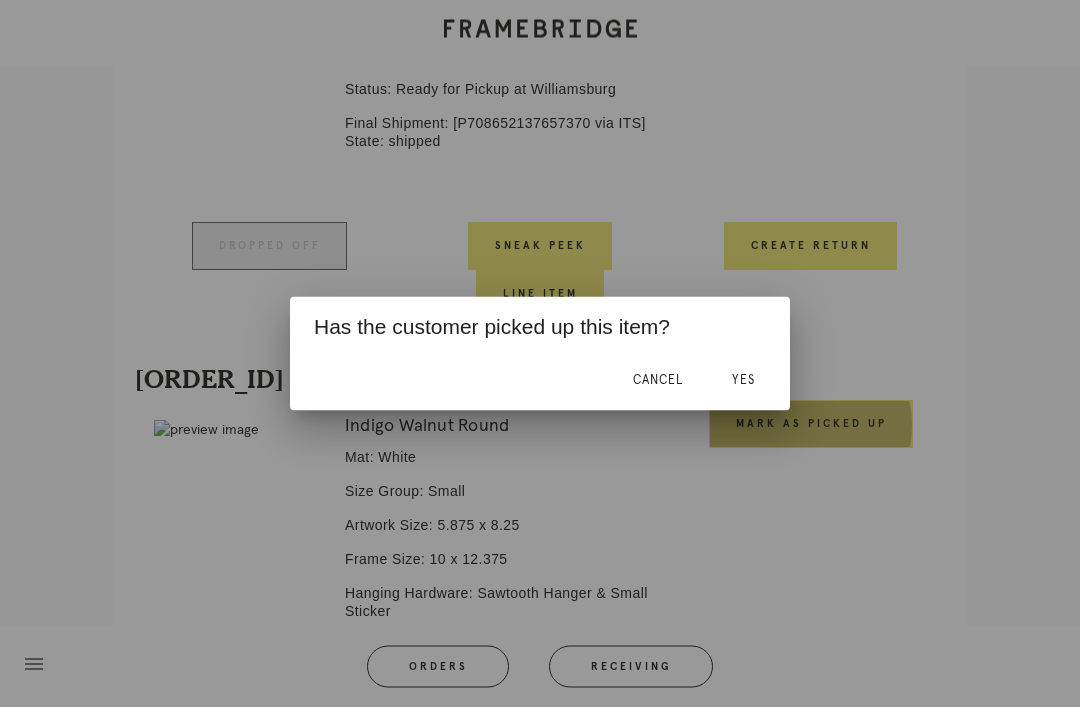scroll, scrollTop: 751, scrollLeft: 0, axis: vertical 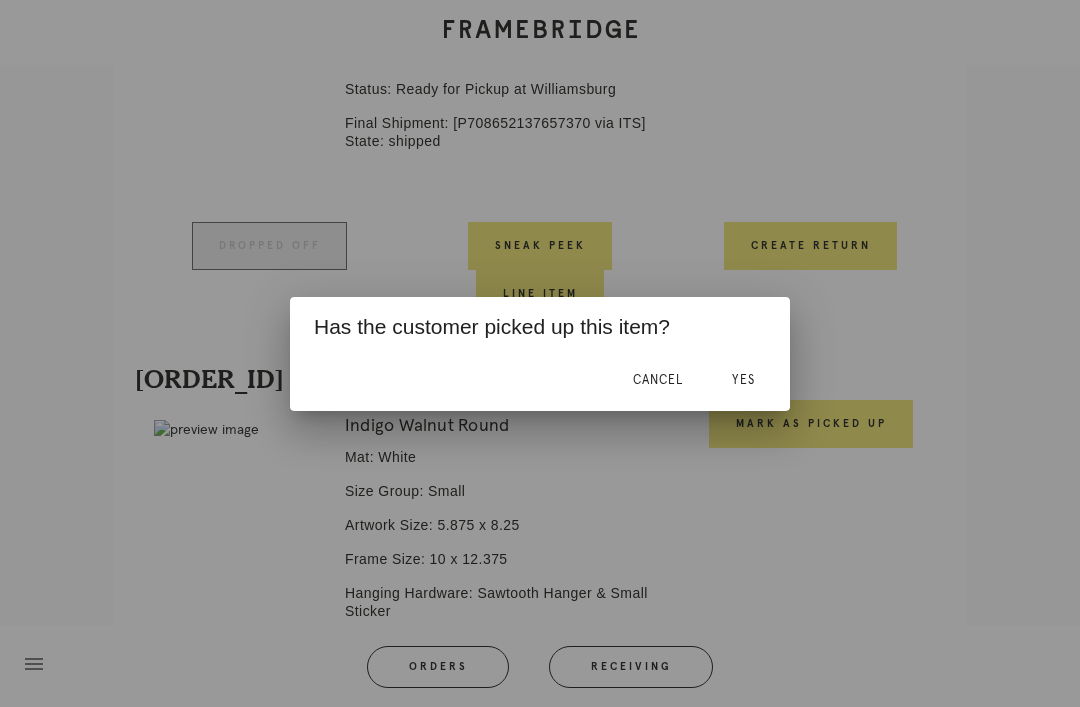 click on "Yes" at bounding box center [743, 380] 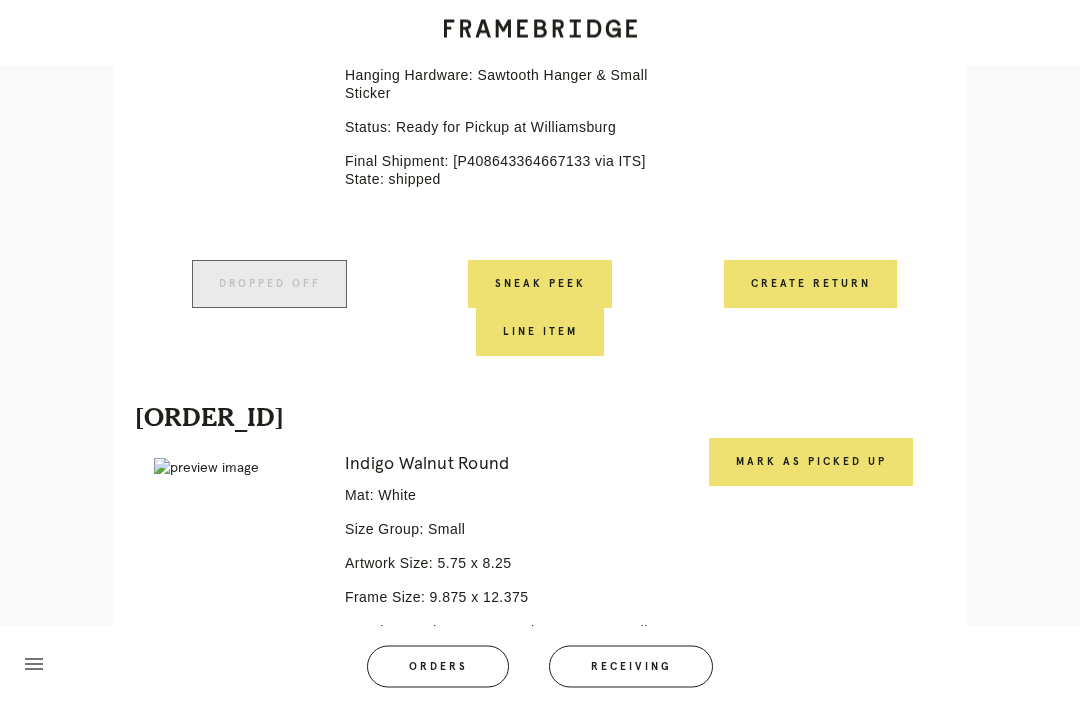 scroll, scrollTop: 1274, scrollLeft: 0, axis: vertical 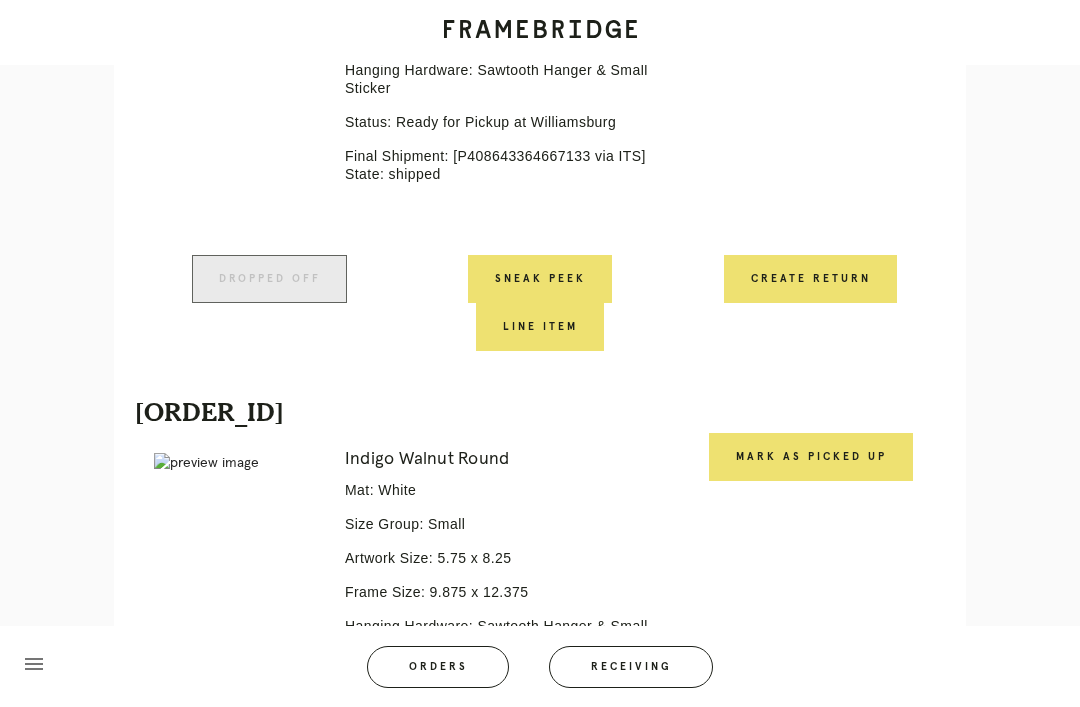 click on "Mark as Picked Up" at bounding box center (811, 457) 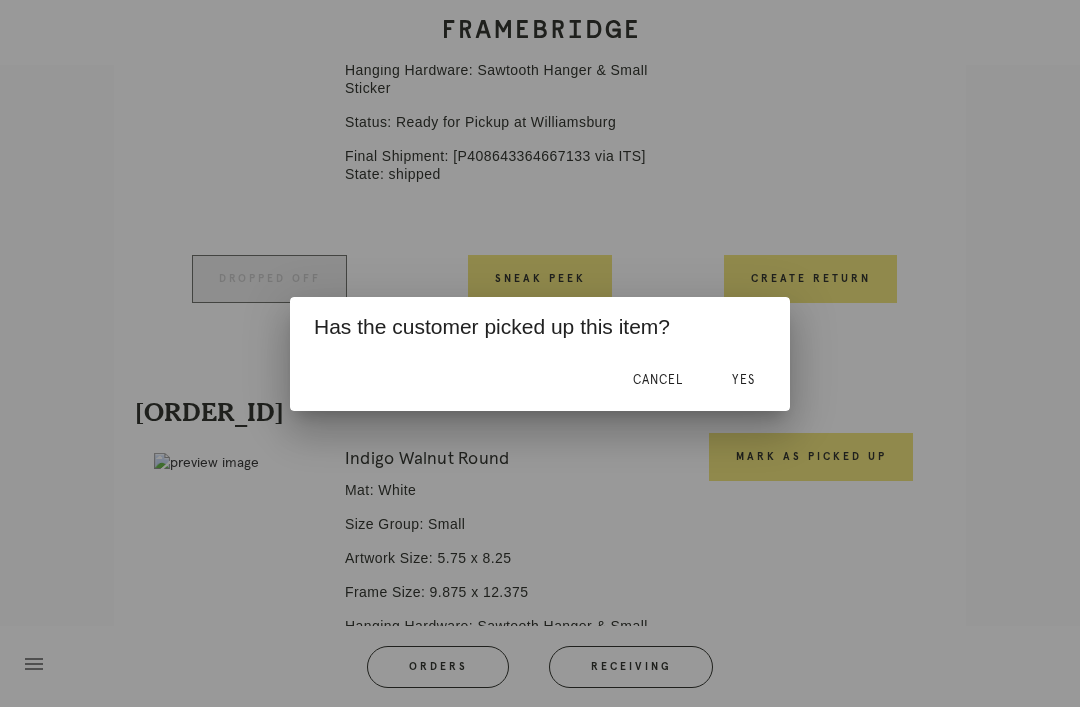 click on "Yes" at bounding box center (743, 380) 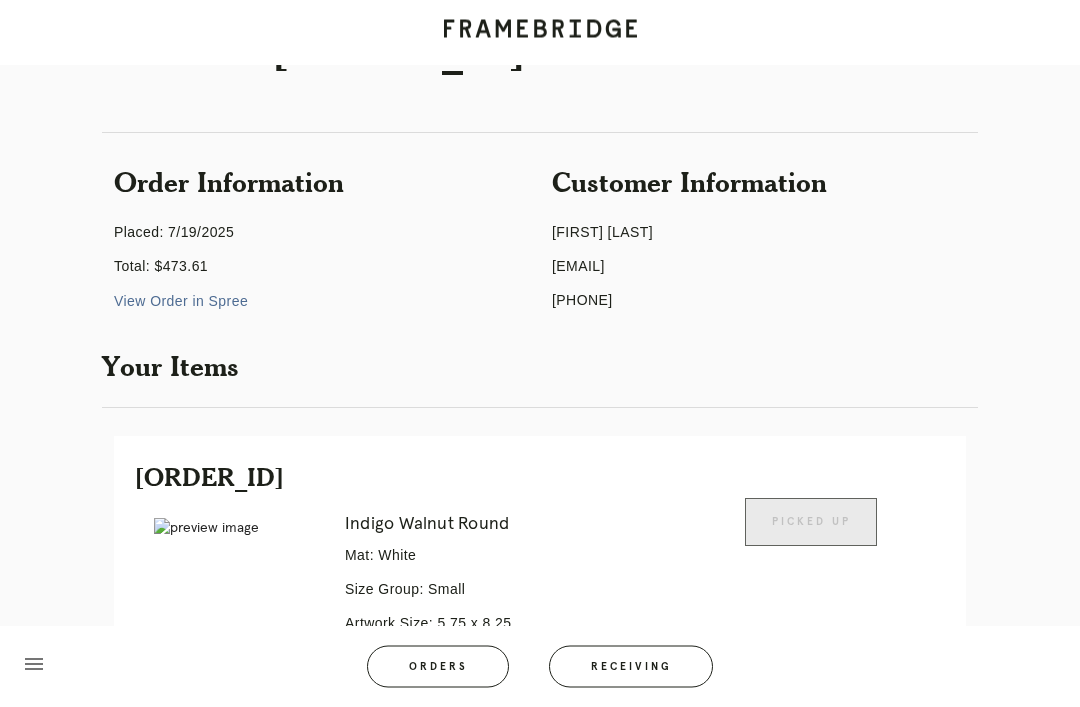 scroll, scrollTop: 0, scrollLeft: 0, axis: both 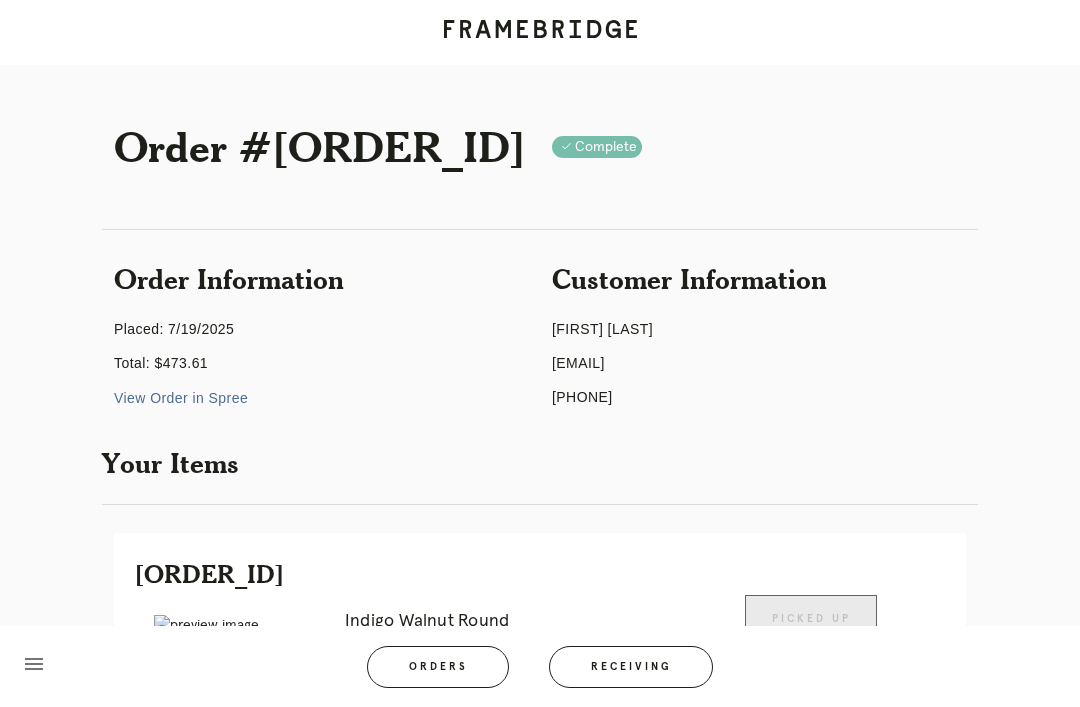 click on "View Order in Spree" at bounding box center [181, 398] 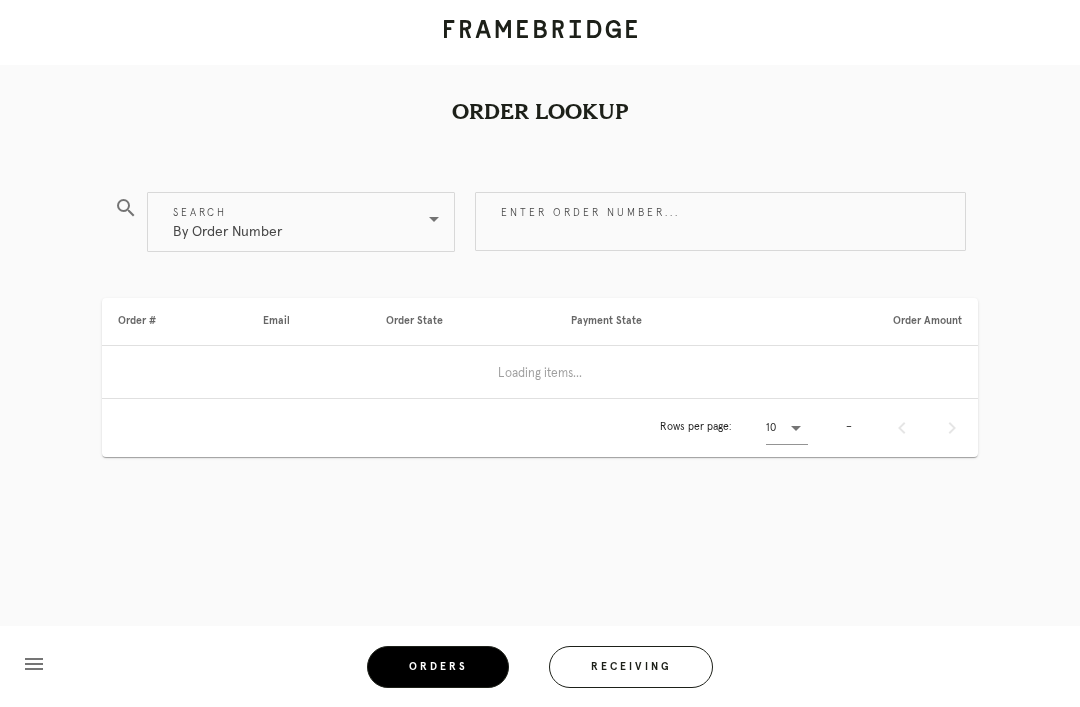 click on "By Order Number" at bounding box center (287, 222) 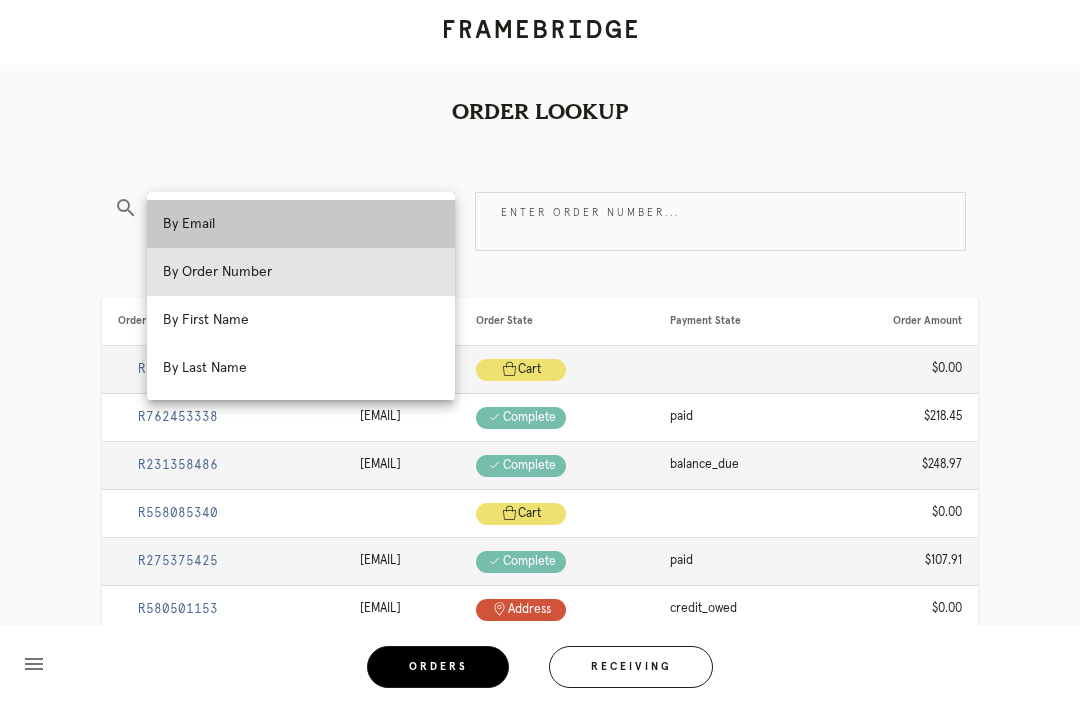 click on "By Email" at bounding box center (301, 224) 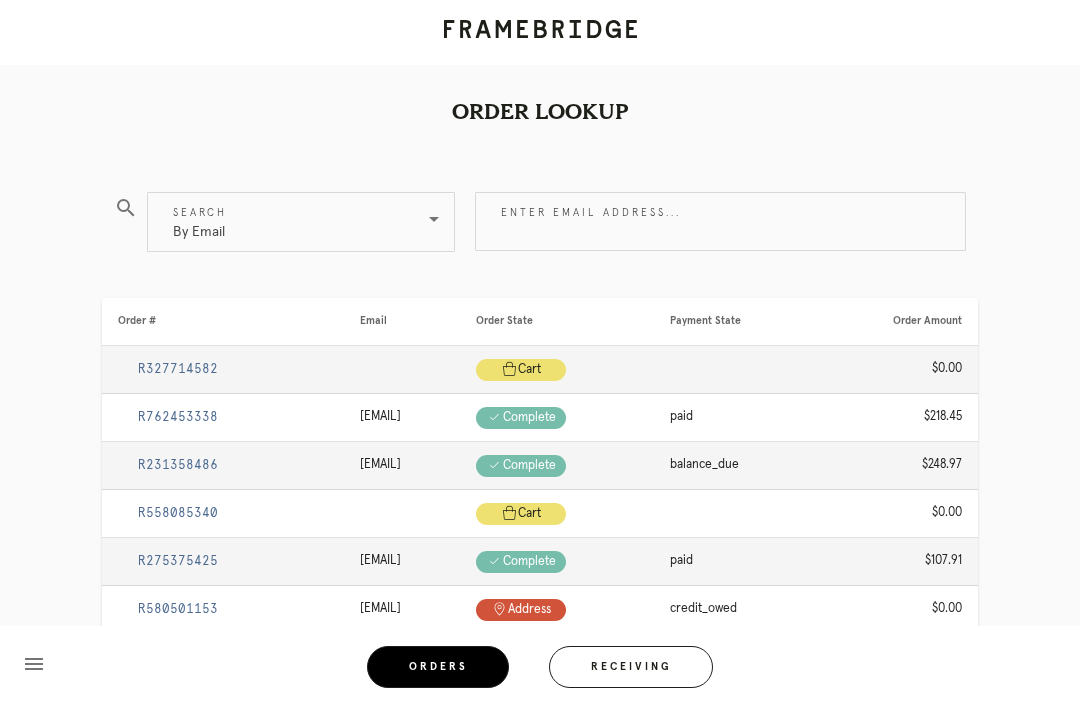 click on "Enter email address..." at bounding box center [720, 221] 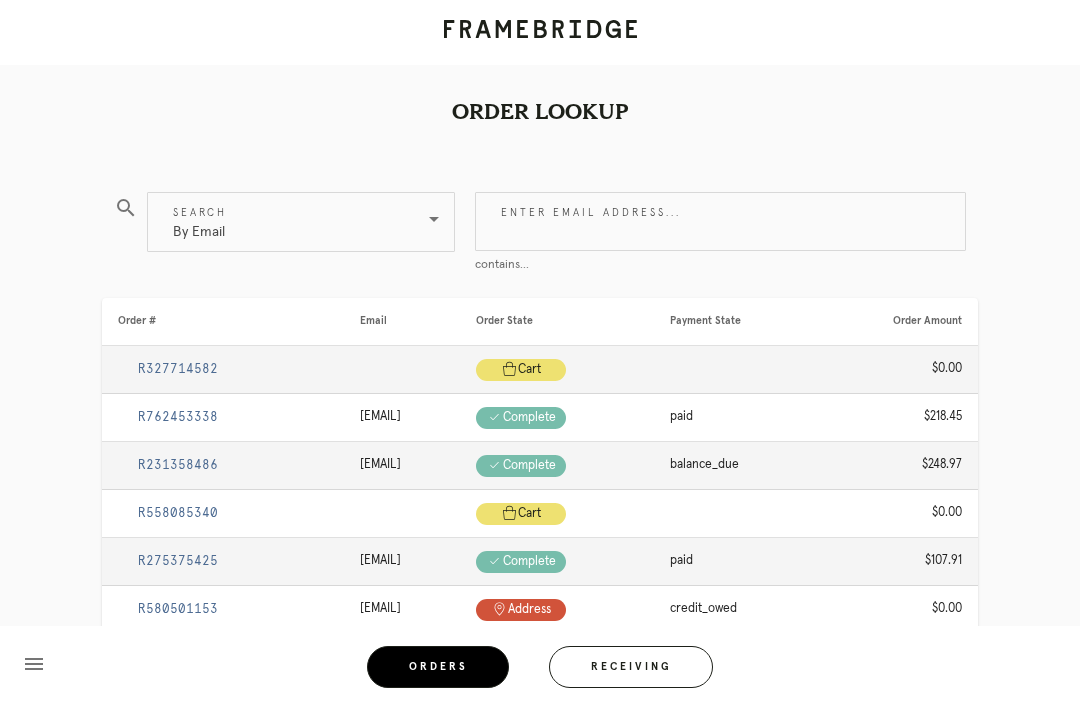 click on "Enter email address..." at bounding box center [720, 221] 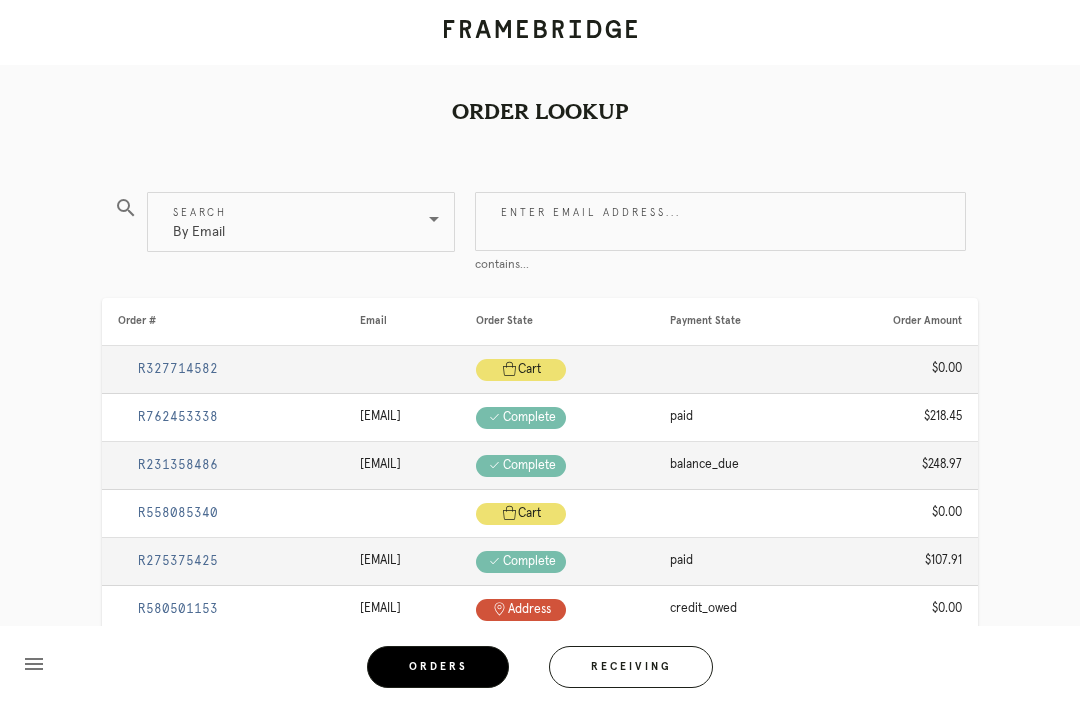 paste on "jmahon631@gmail.com" 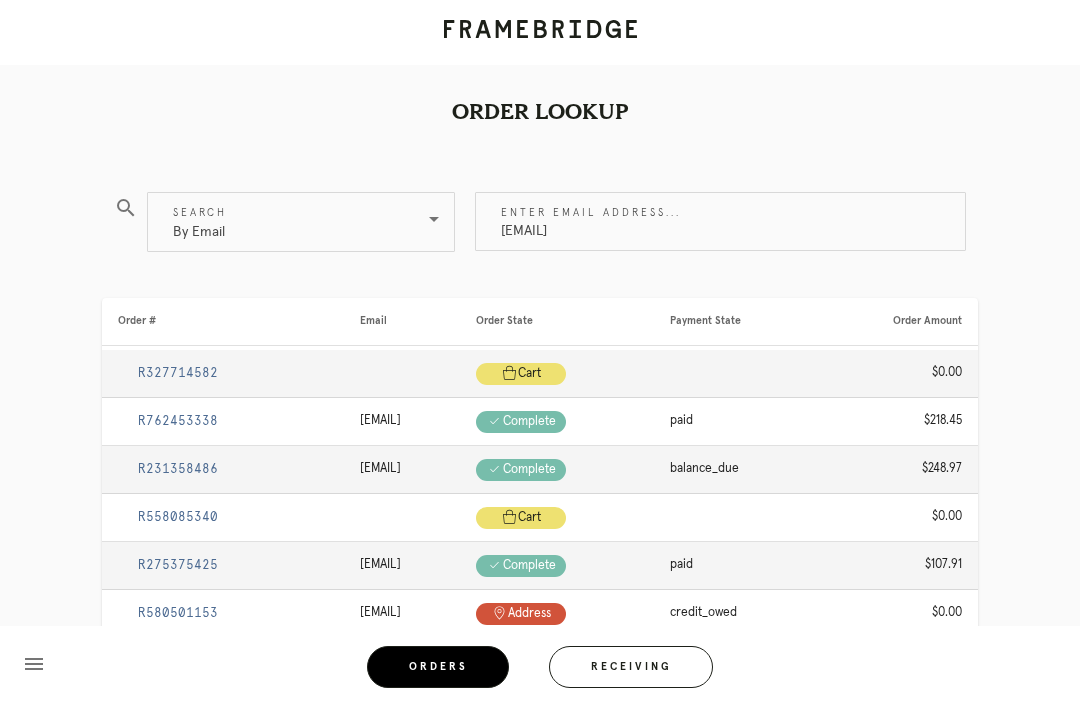 click on "jmahon631@gmail.com" at bounding box center [720, 221] 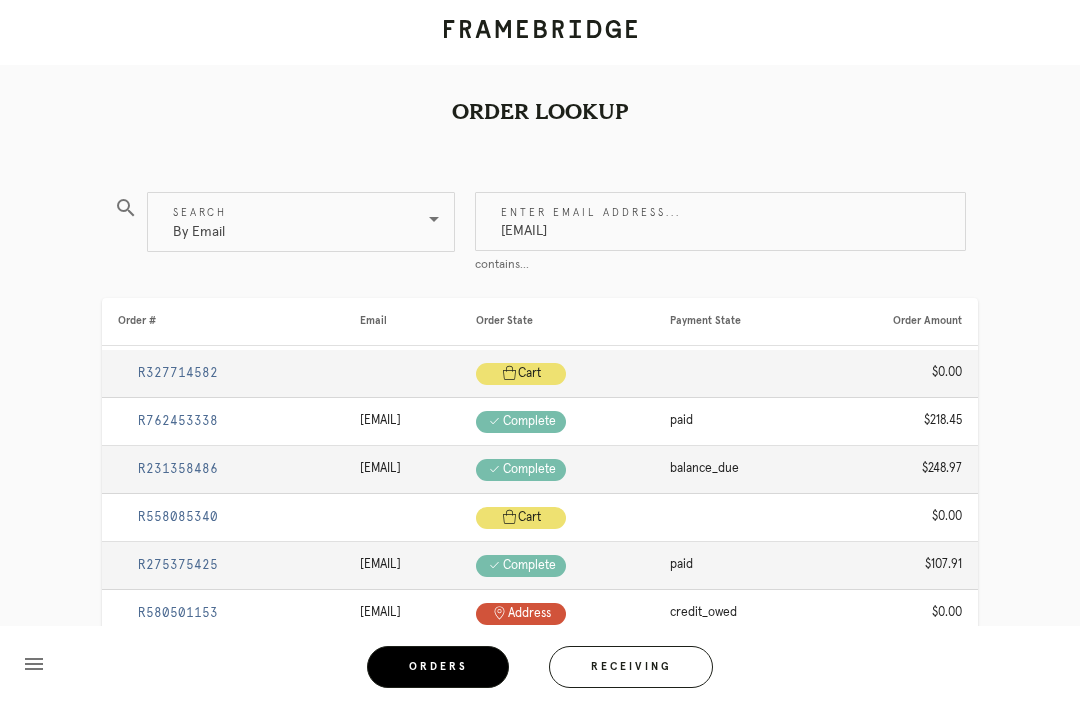 type on "jmahon631@gmail.com" 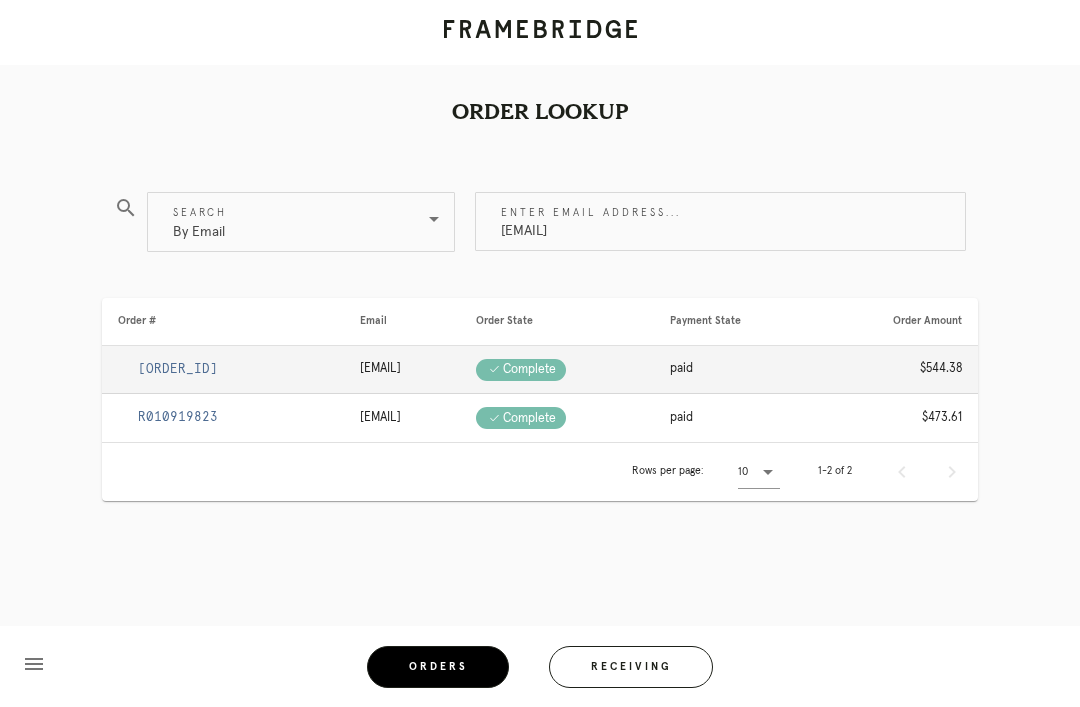 scroll, scrollTop: 2, scrollLeft: 0, axis: vertical 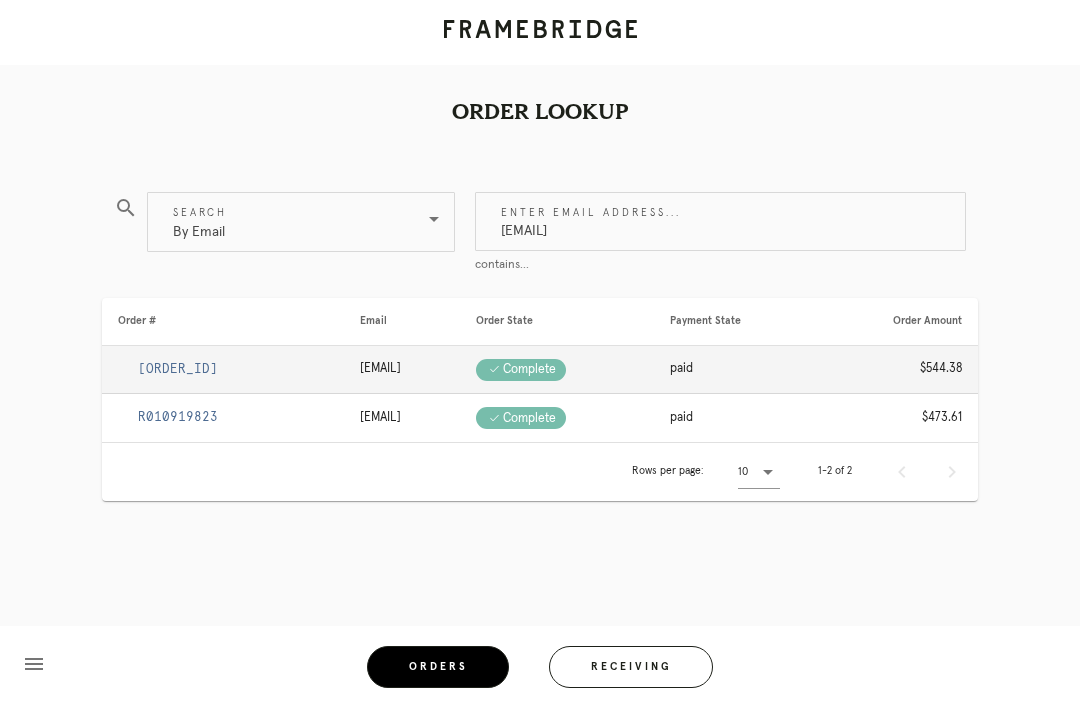 click on "R827277159" at bounding box center (178, 369) 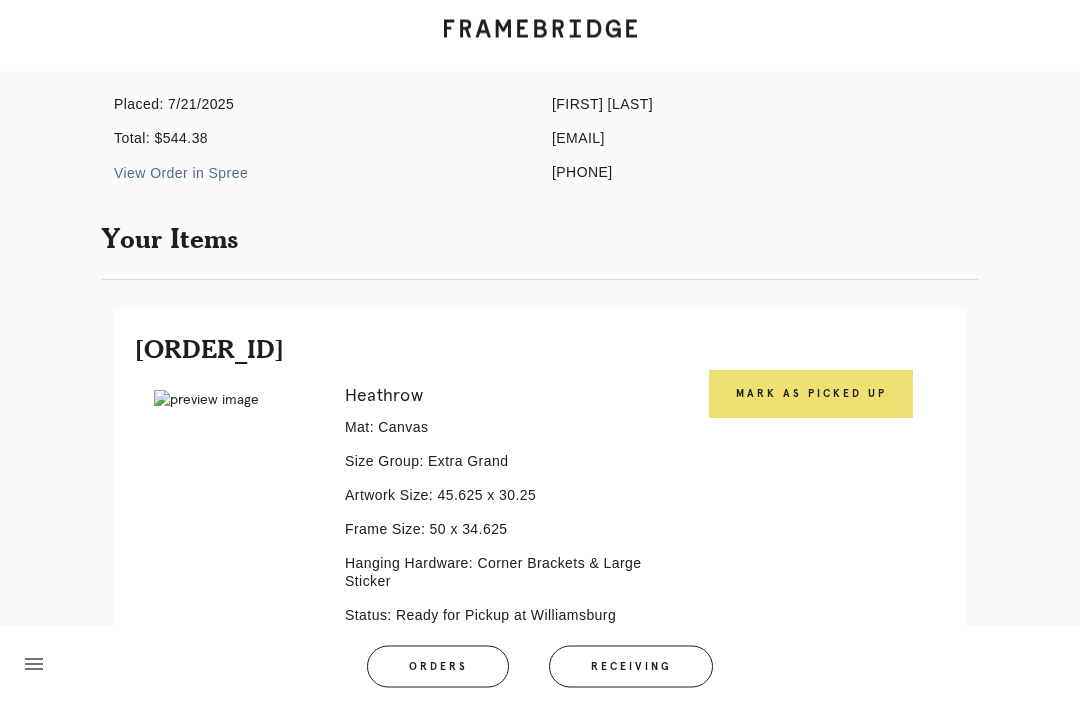 scroll, scrollTop: 346, scrollLeft: 0, axis: vertical 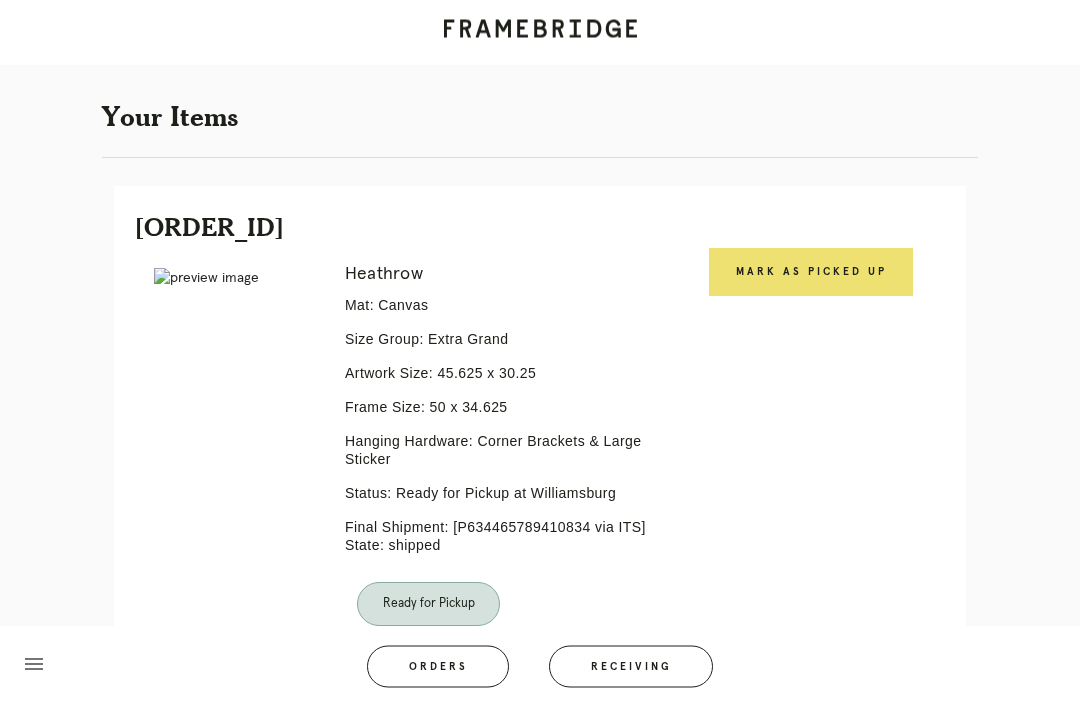 click on "Mark as Picked Up" at bounding box center (811, 273) 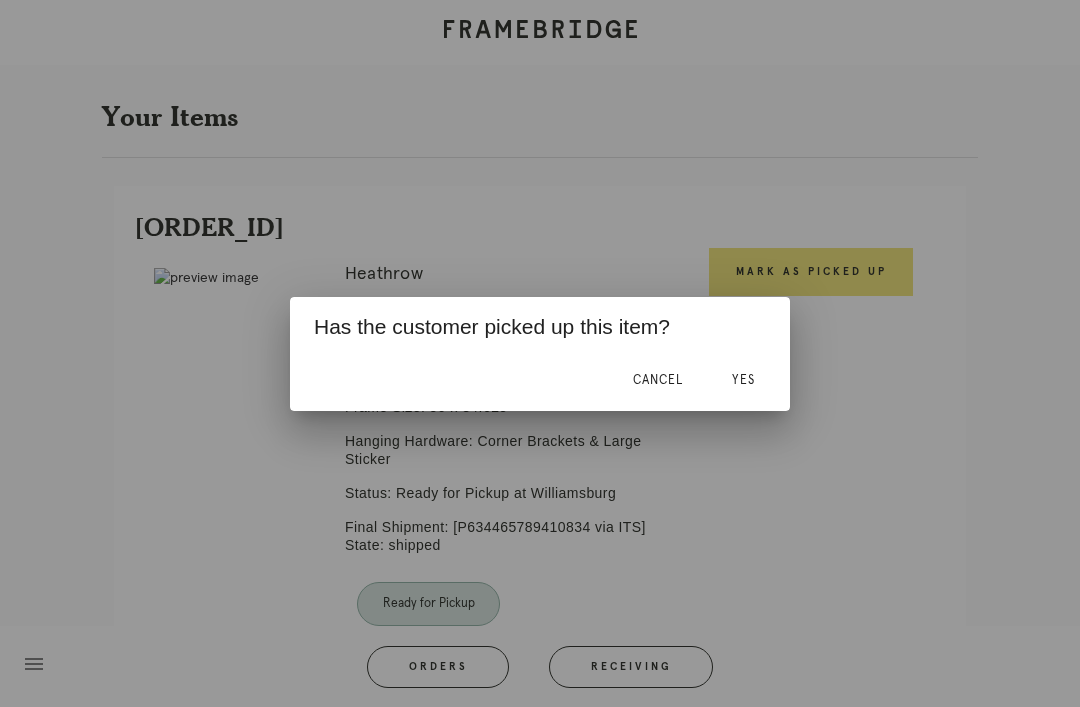 click on "Yes" at bounding box center [743, 380] 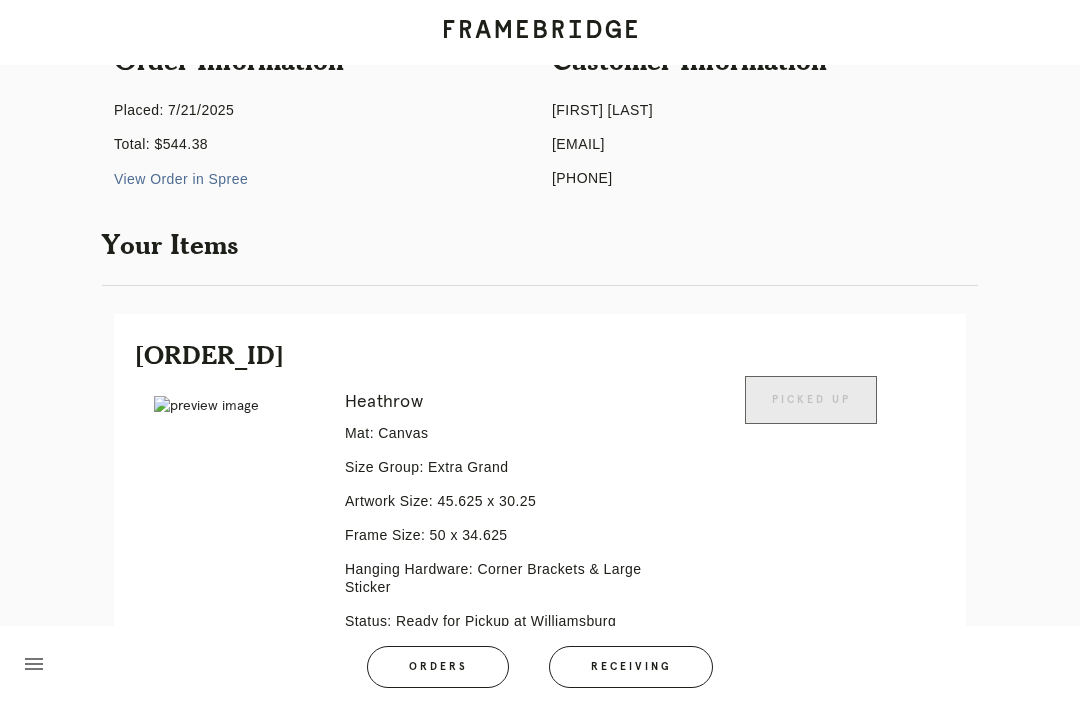scroll, scrollTop: 0, scrollLeft: 0, axis: both 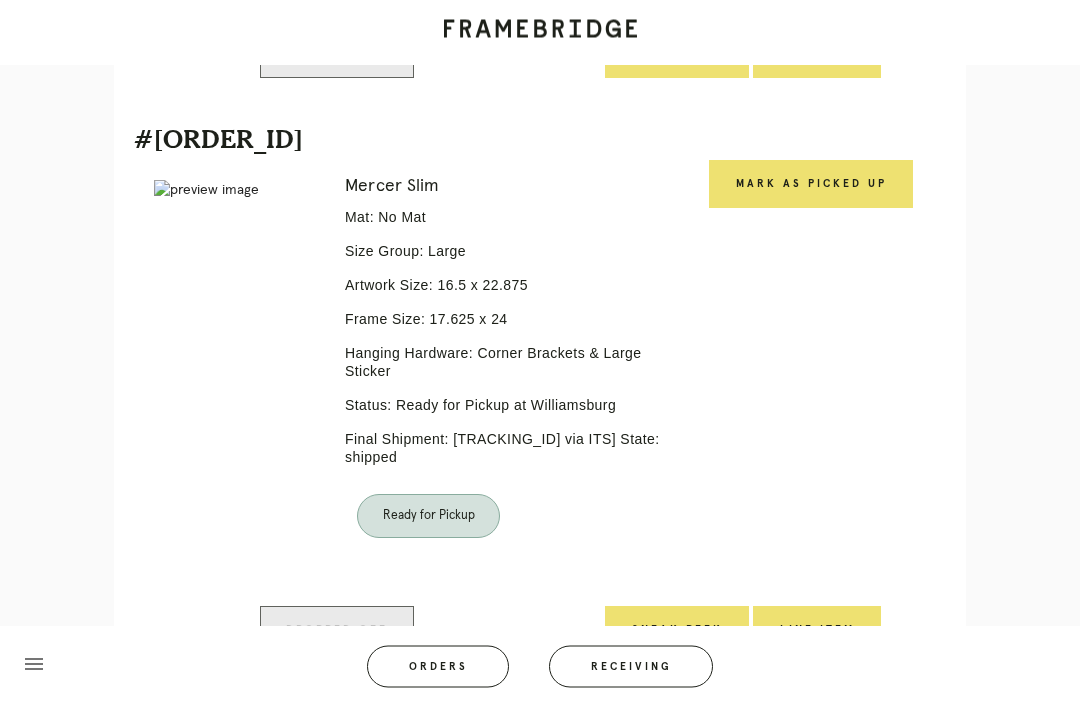 click on "Mark as Picked Up" at bounding box center [811, 185] 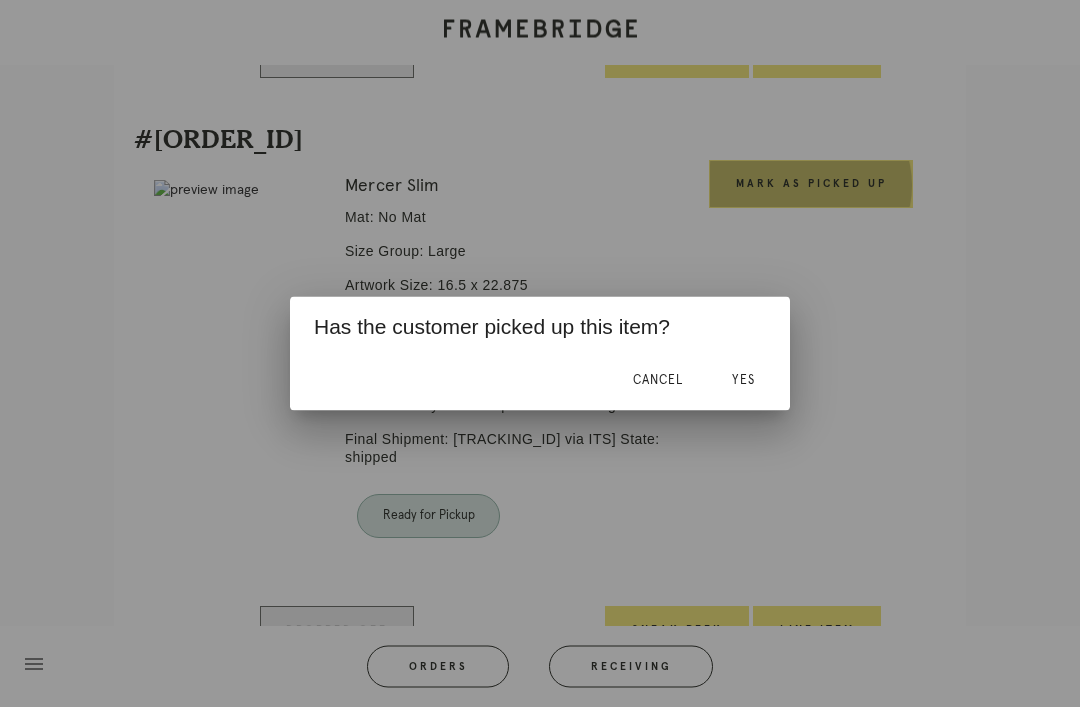 scroll, scrollTop: 1033, scrollLeft: 0, axis: vertical 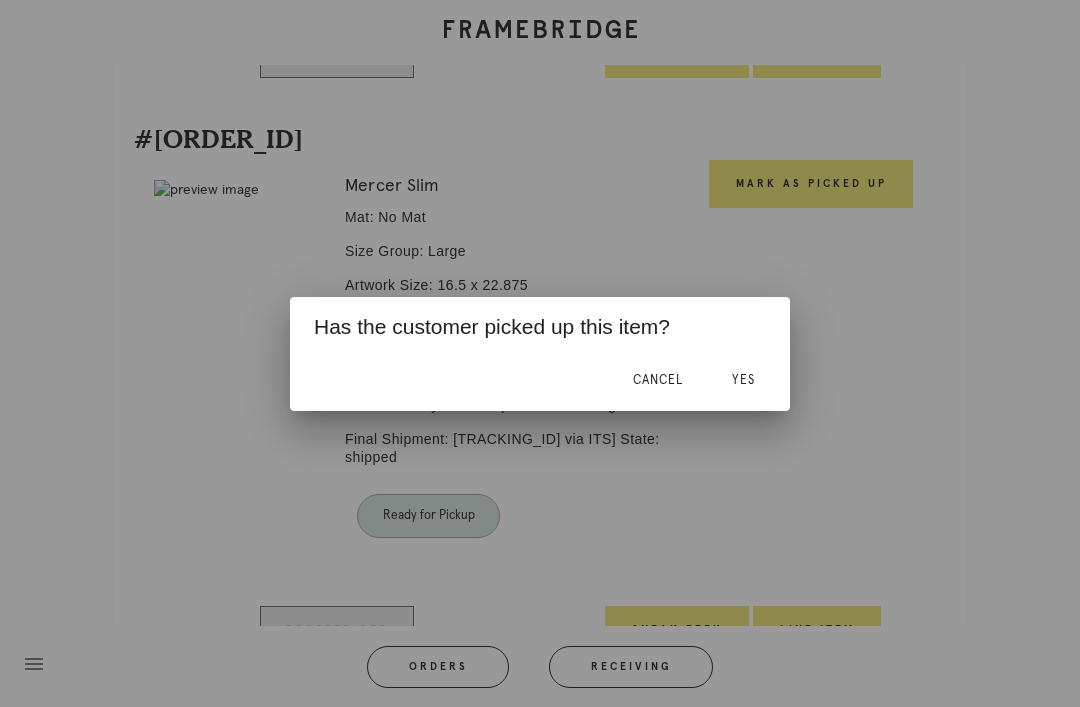 click on "Yes" at bounding box center [743, 380] 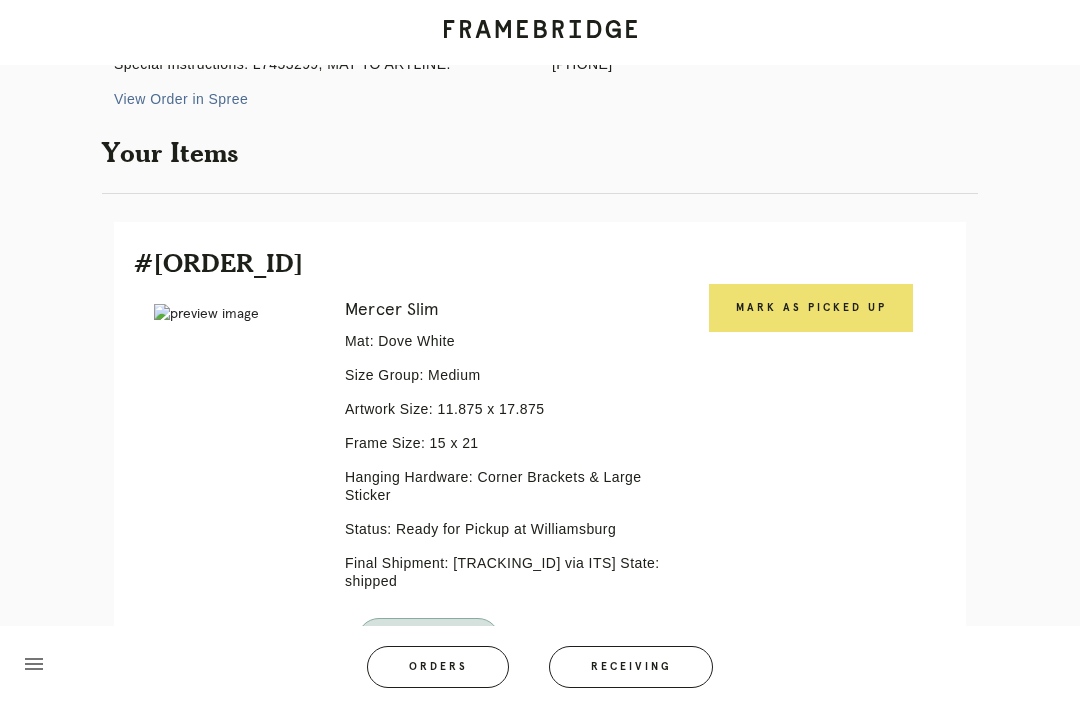 scroll, scrollTop: 330, scrollLeft: 0, axis: vertical 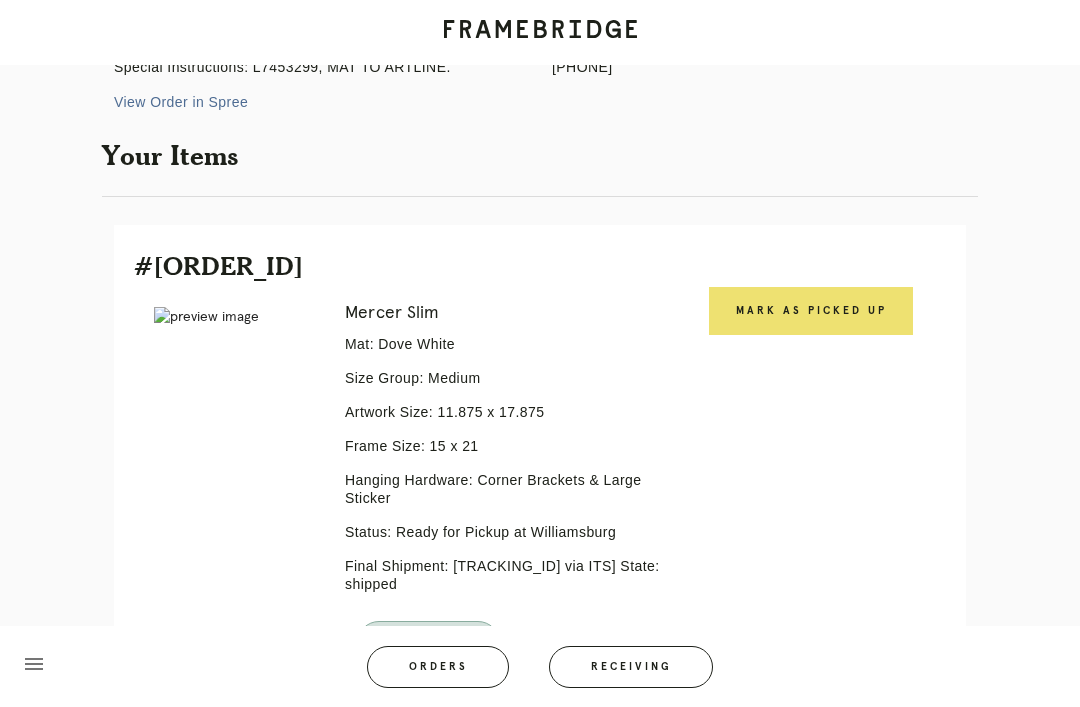 click on "Mark as Picked Up" at bounding box center [811, 311] 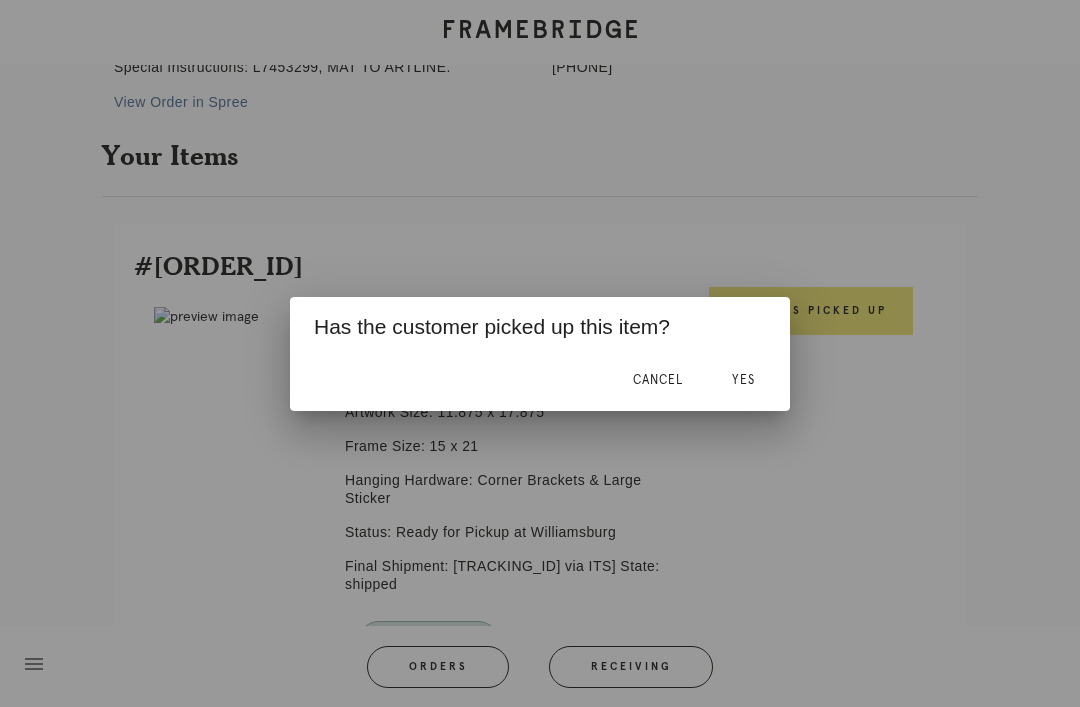 click on "Yes" at bounding box center [743, 381] 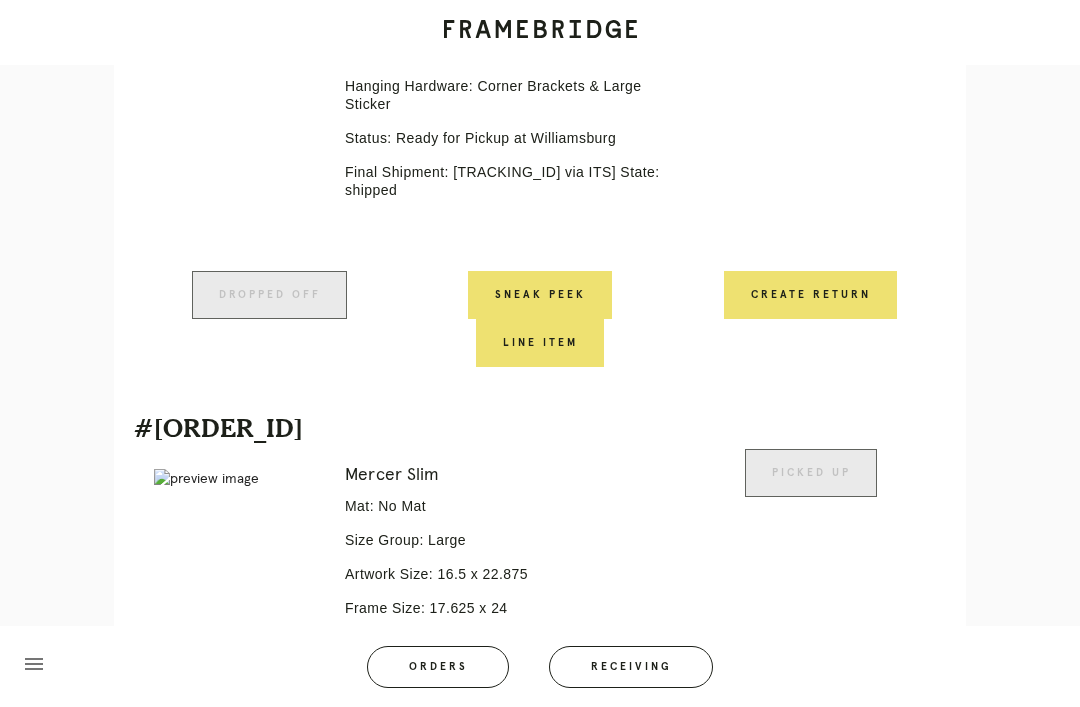 scroll, scrollTop: 0, scrollLeft: 0, axis: both 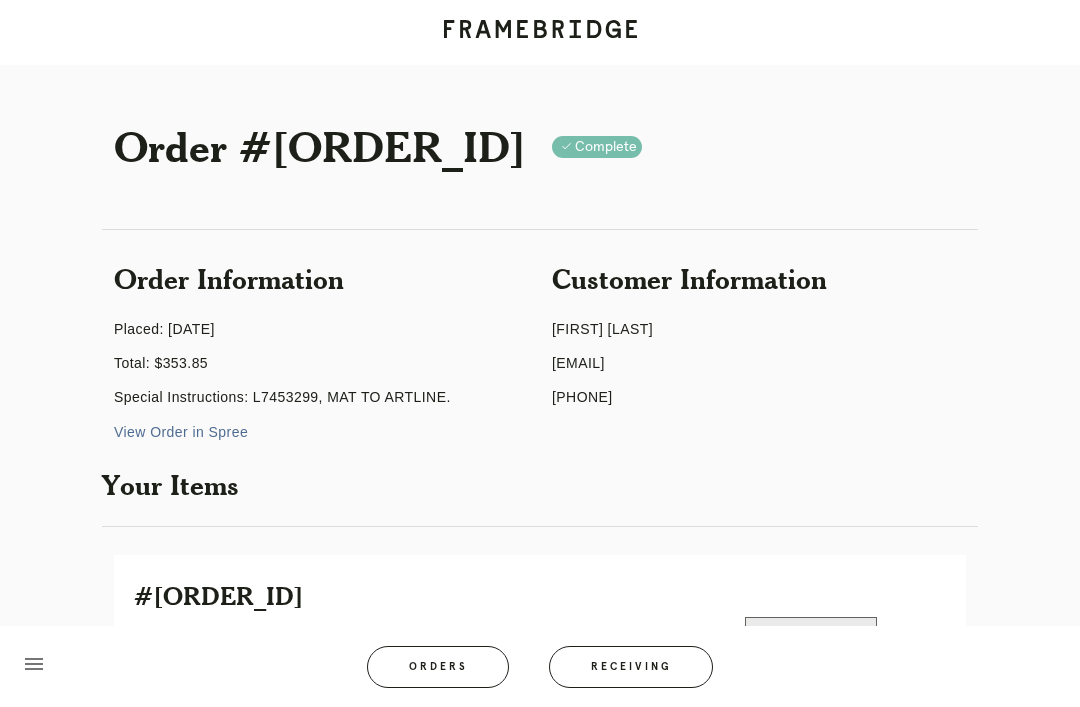 click on "Receiving" at bounding box center (631, 667) 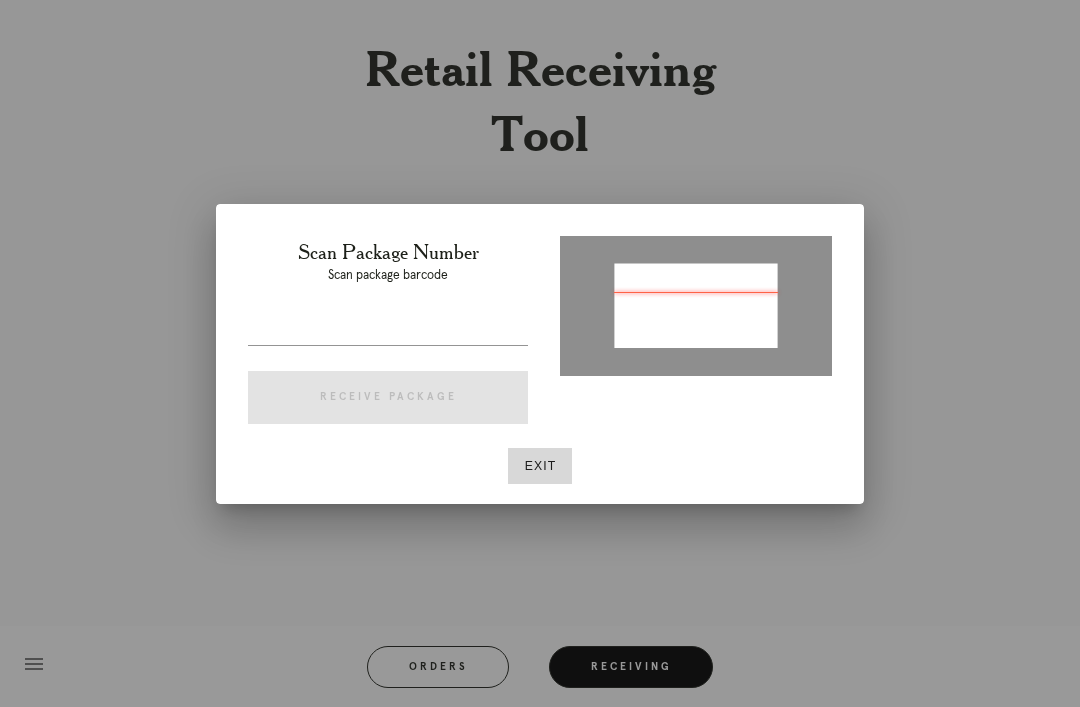 type on "P332648581846900" 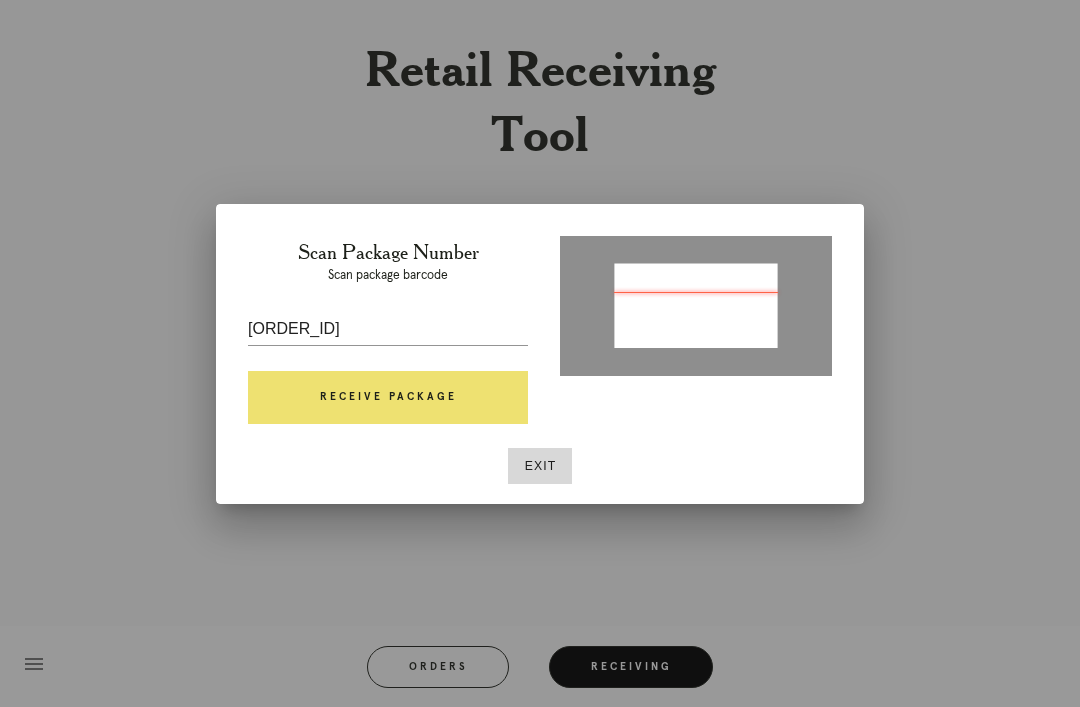 click on "Receive Package" at bounding box center (388, 398) 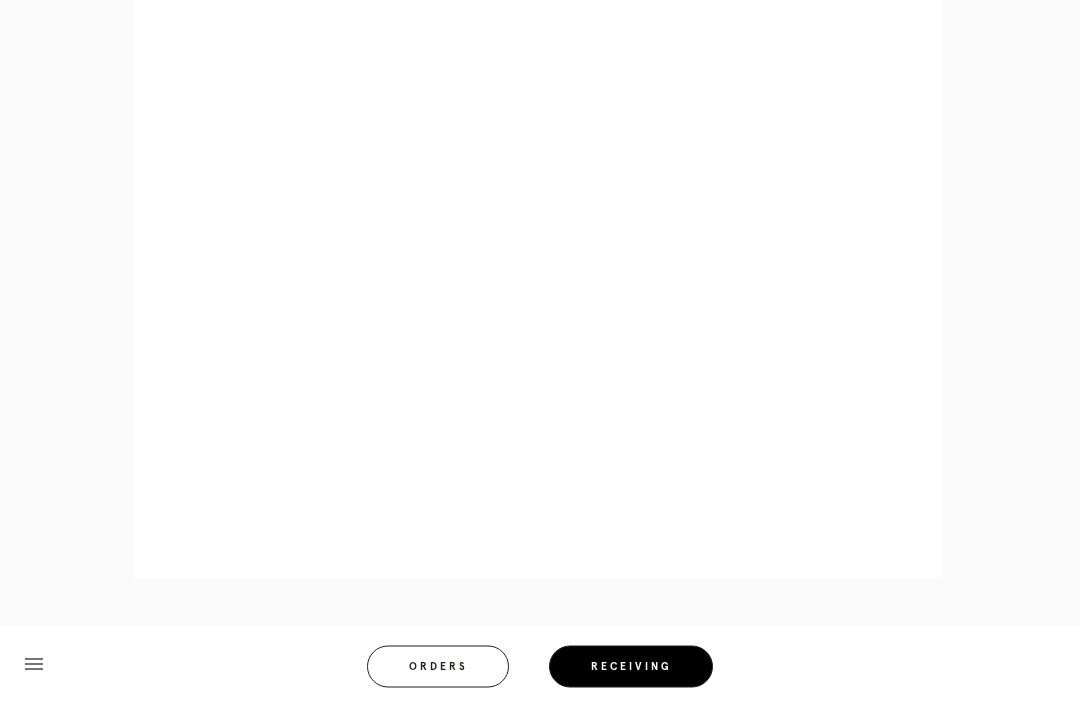 scroll, scrollTop: 910, scrollLeft: 0, axis: vertical 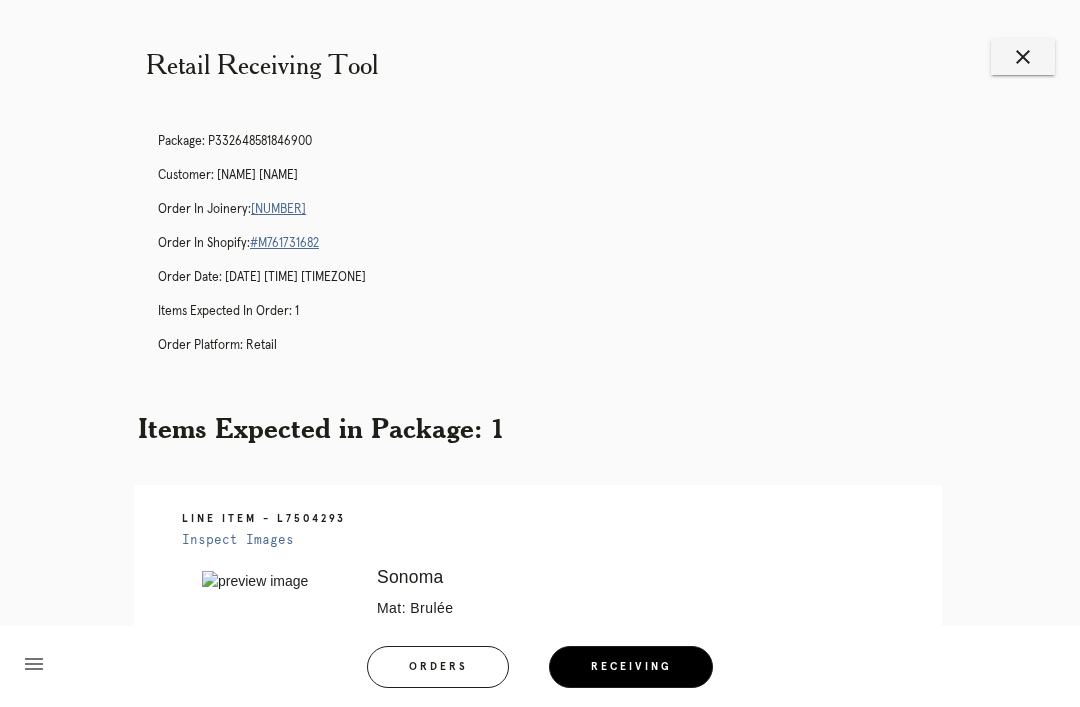 click on "[NUMBER]" at bounding box center [278, 209] 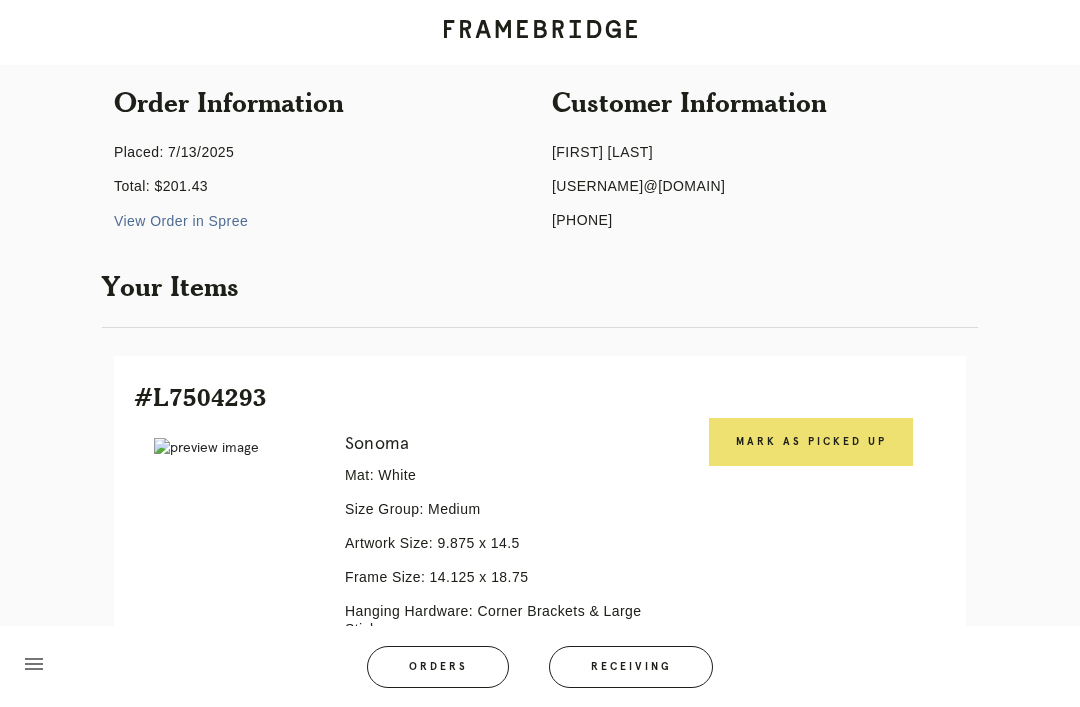 scroll, scrollTop: 444, scrollLeft: 0, axis: vertical 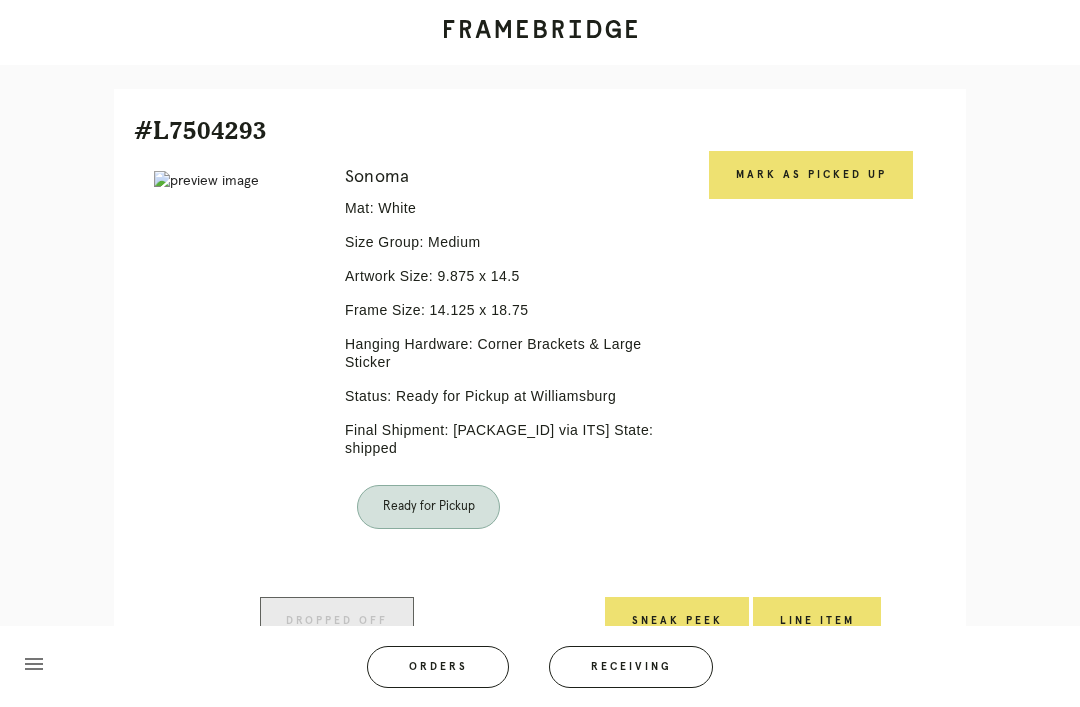 click on "Mark as Picked Up" at bounding box center [811, 175] 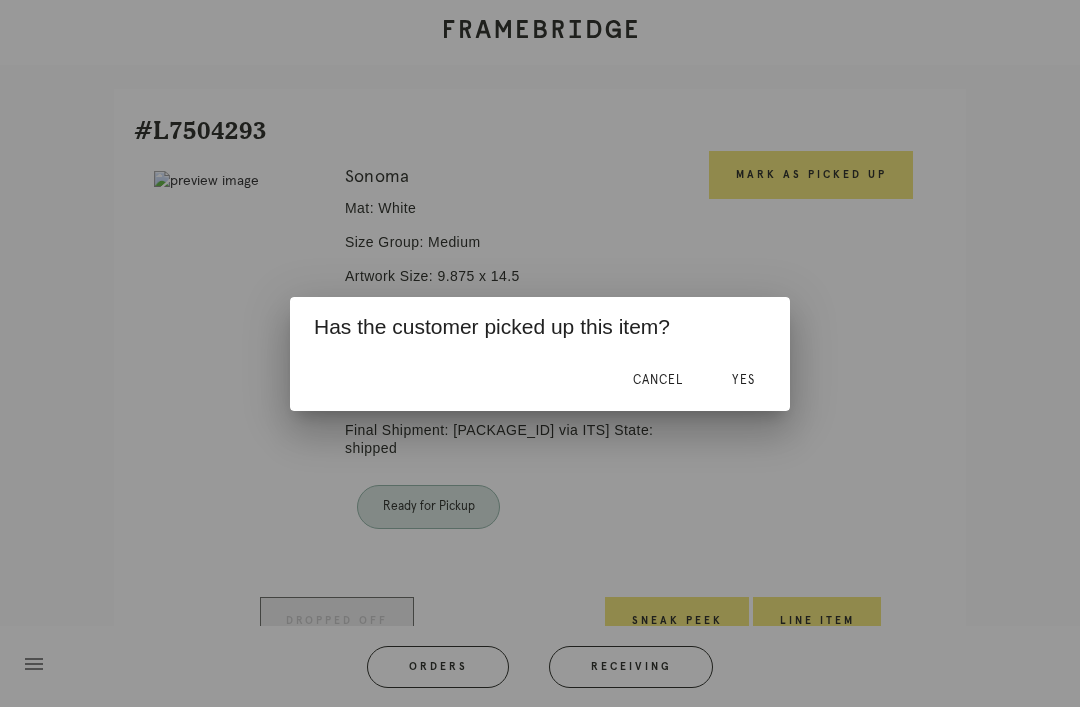 click on "Yes" at bounding box center [743, 380] 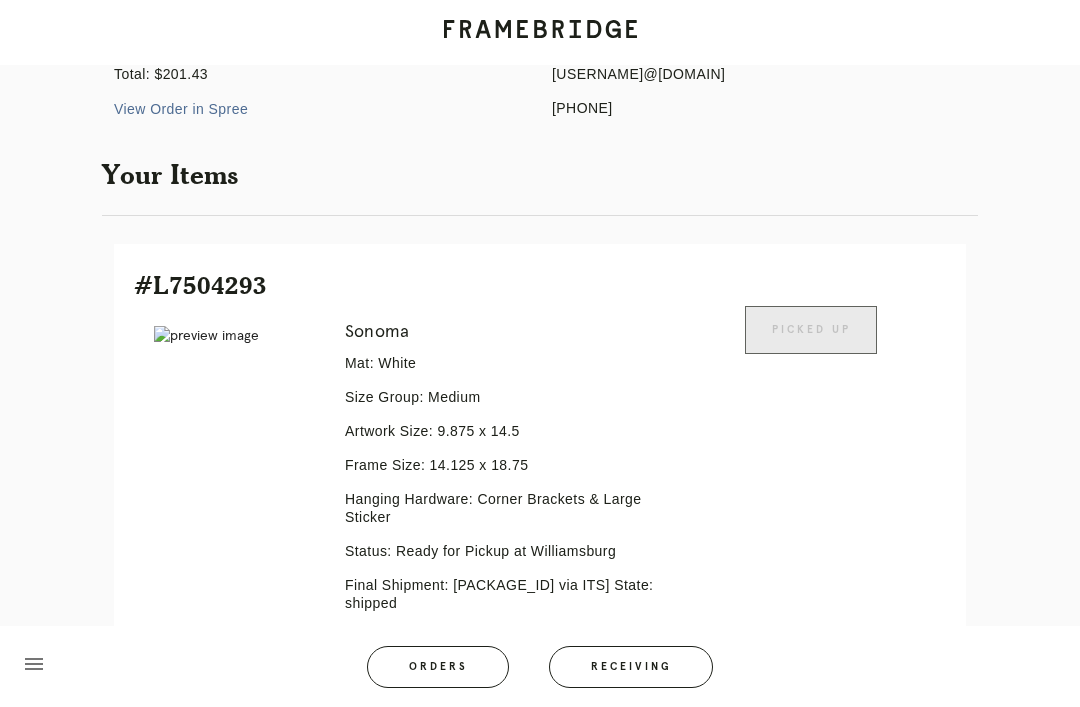 scroll, scrollTop: 0, scrollLeft: 0, axis: both 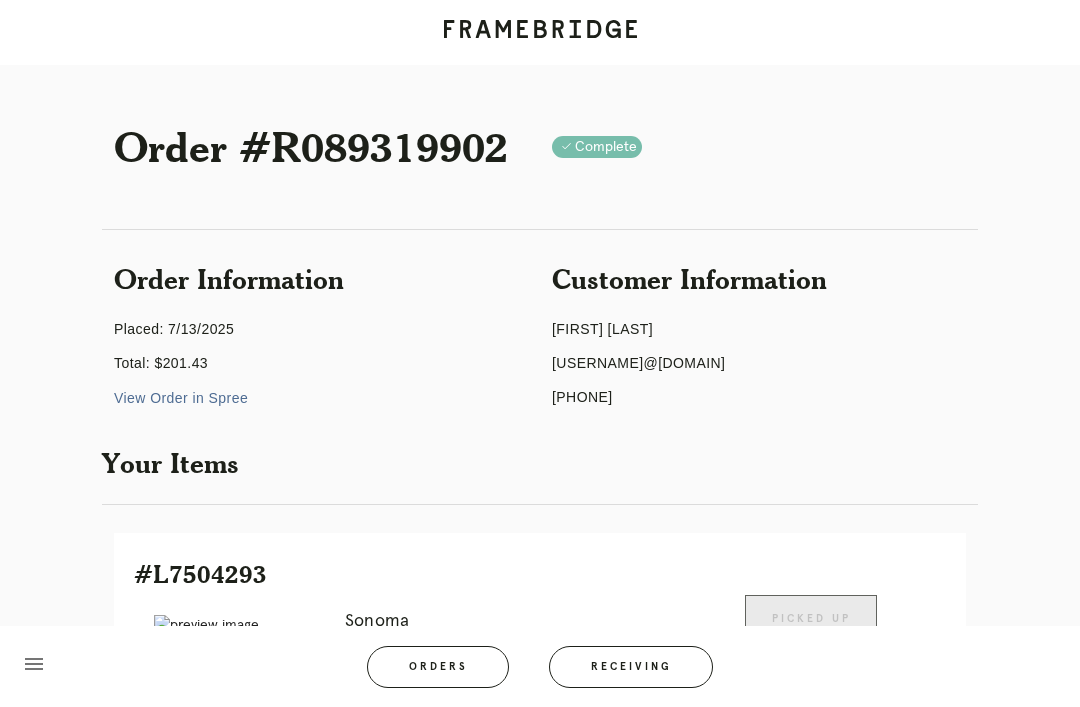 click on "Receiving" at bounding box center (631, 667) 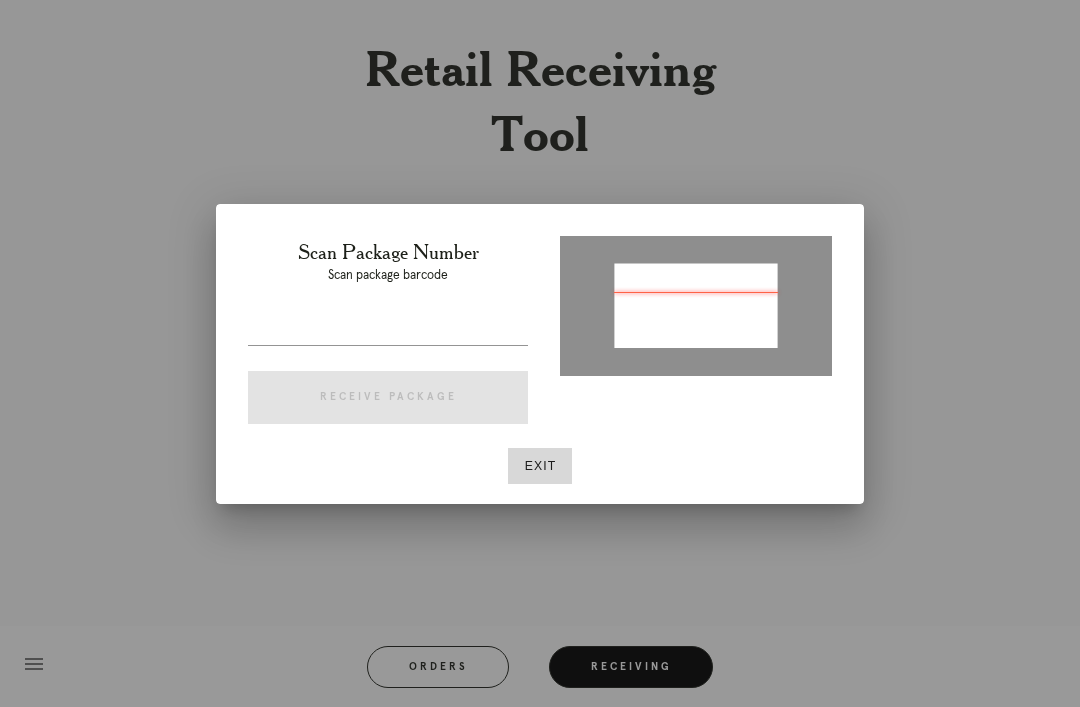 type on "[PACKAGE_ID]" 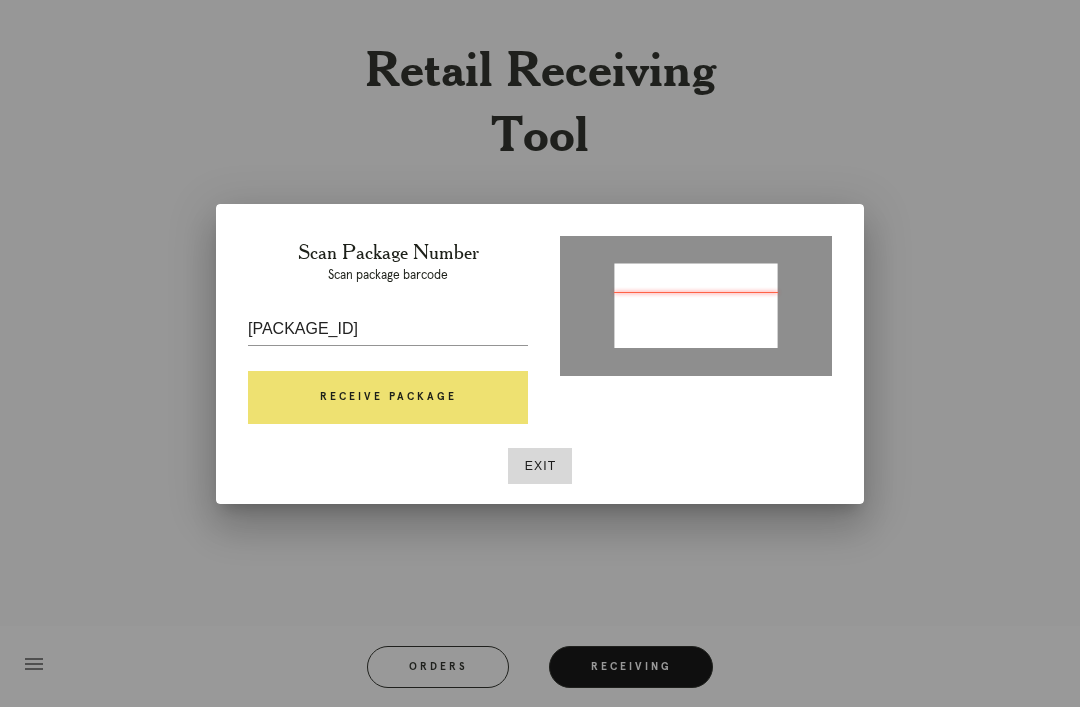 click on "Receive Package" at bounding box center [388, 398] 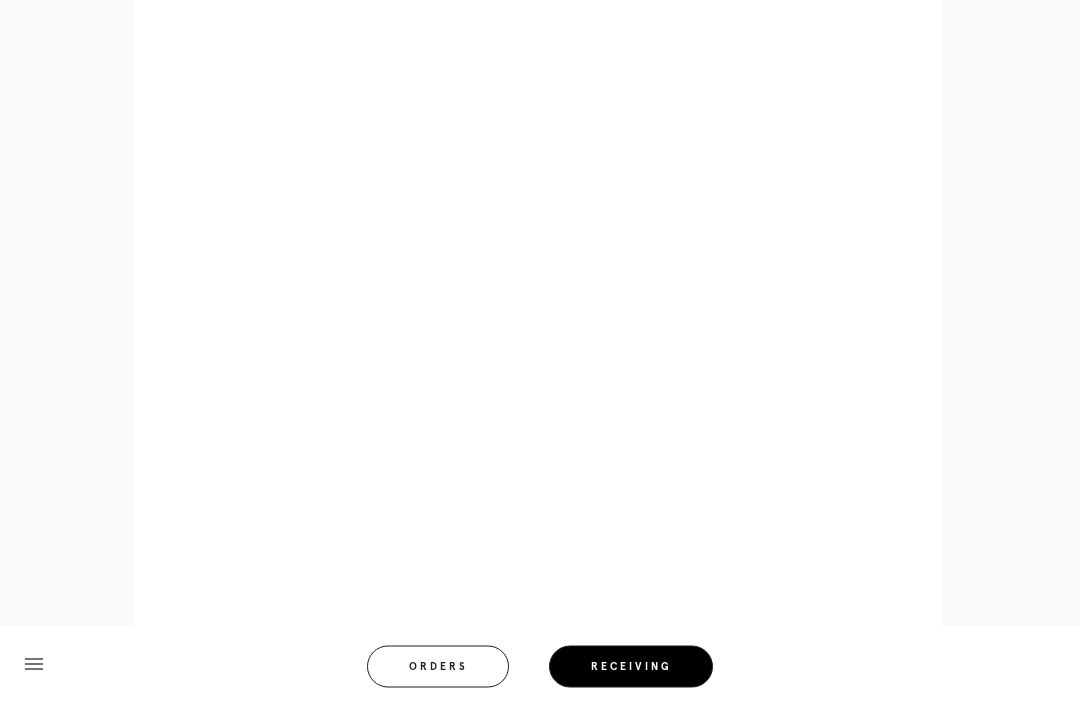 scroll, scrollTop: 962, scrollLeft: 0, axis: vertical 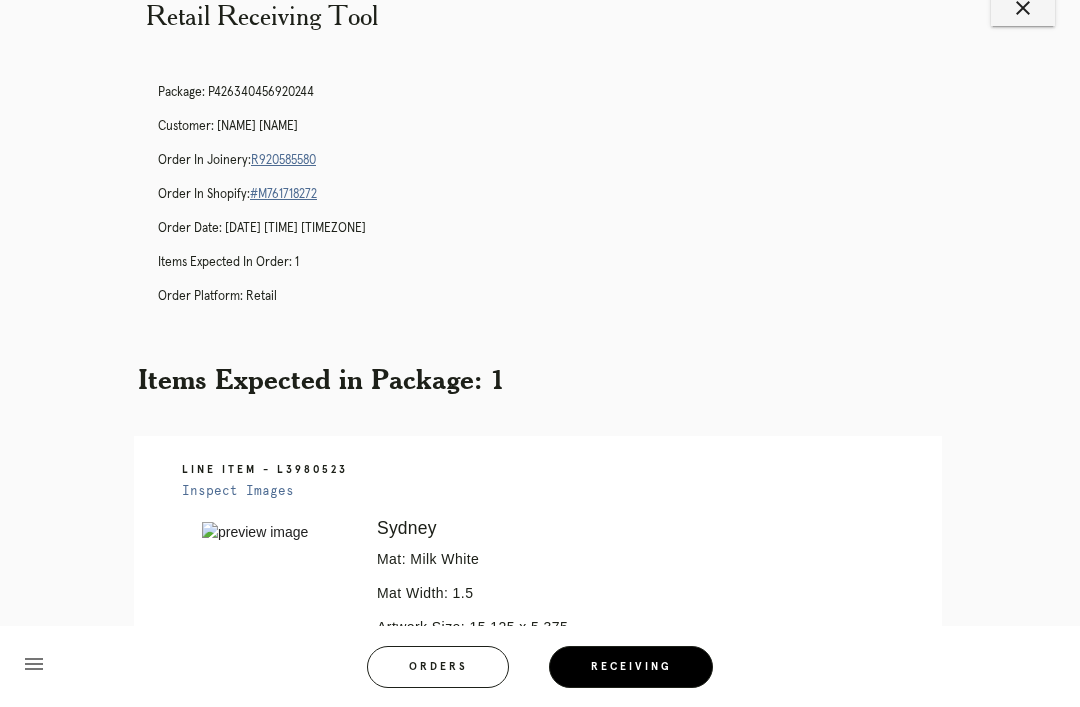 click on "R920585580" at bounding box center (283, 160) 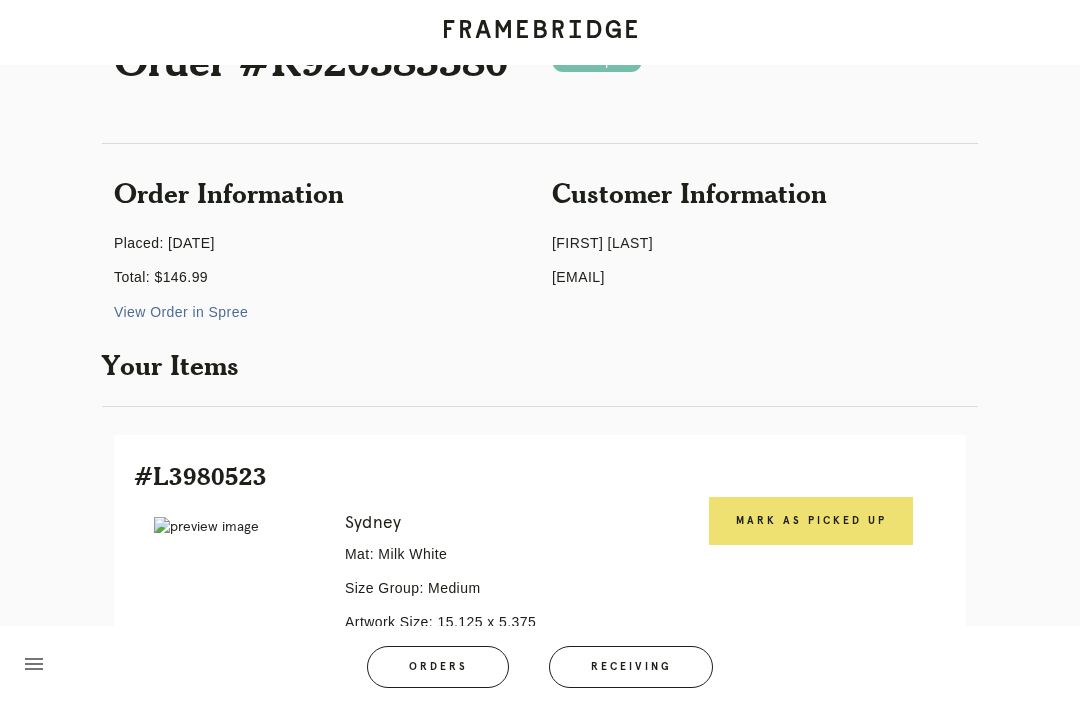 scroll, scrollTop: 322, scrollLeft: 0, axis: vertical 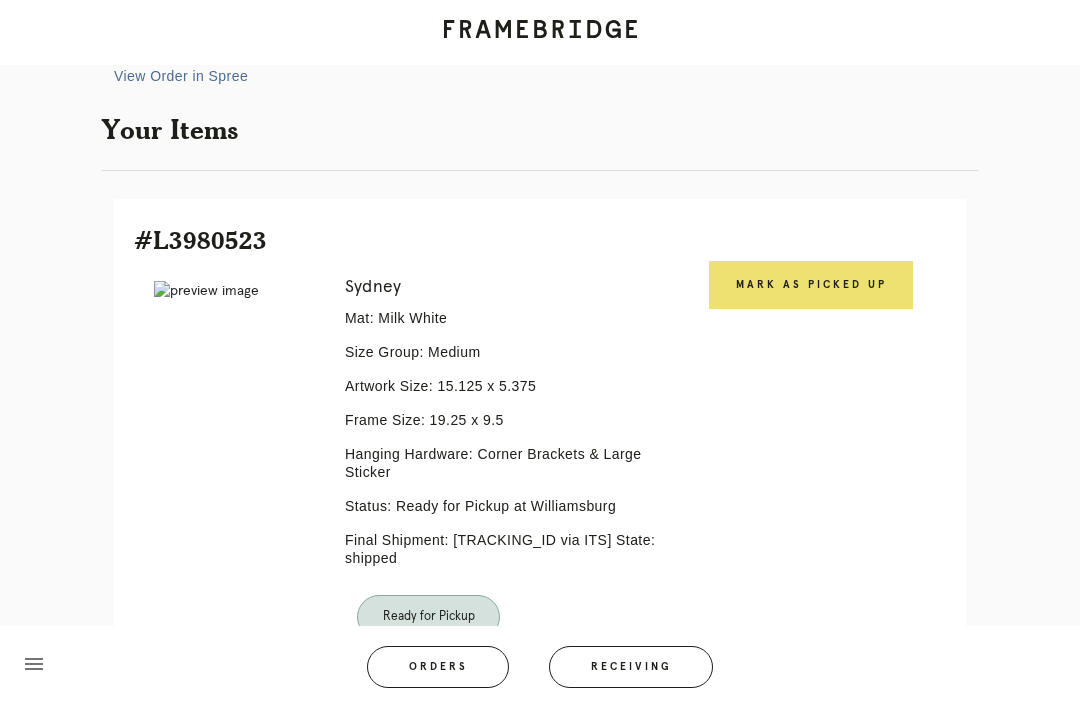 click on "Mark as Picked Up" at bounding box center (811, 285) 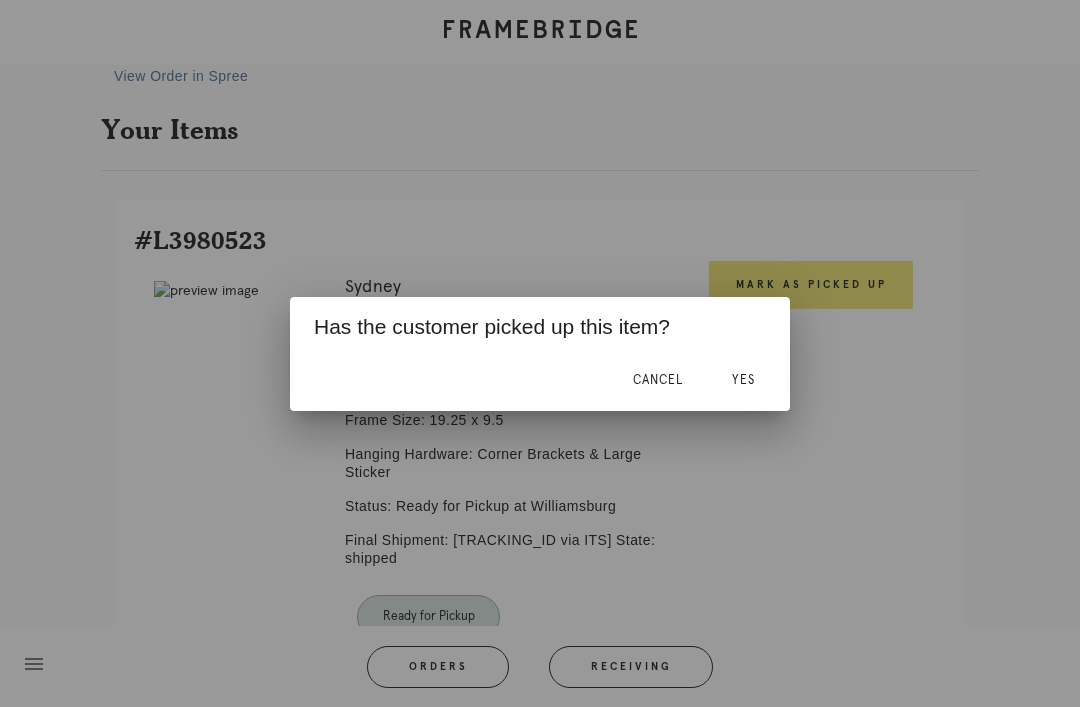 click on "Yes" at bounding box center (743, 380) 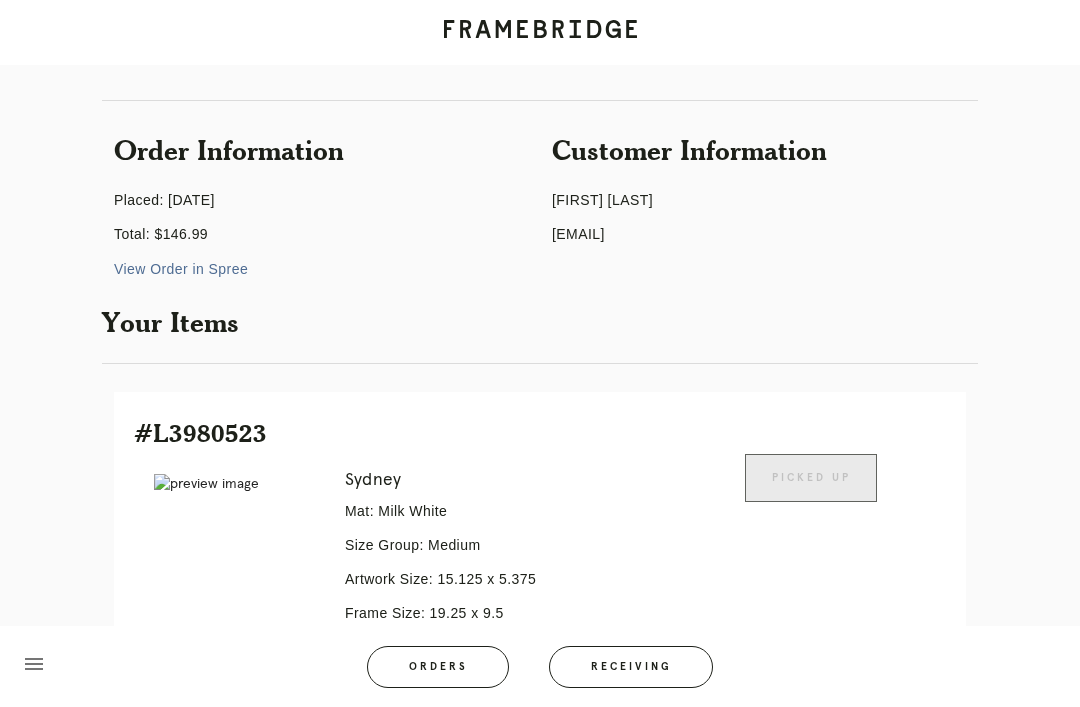 scroll, scrollTop: 0, scrollLeft: 0, axis: both 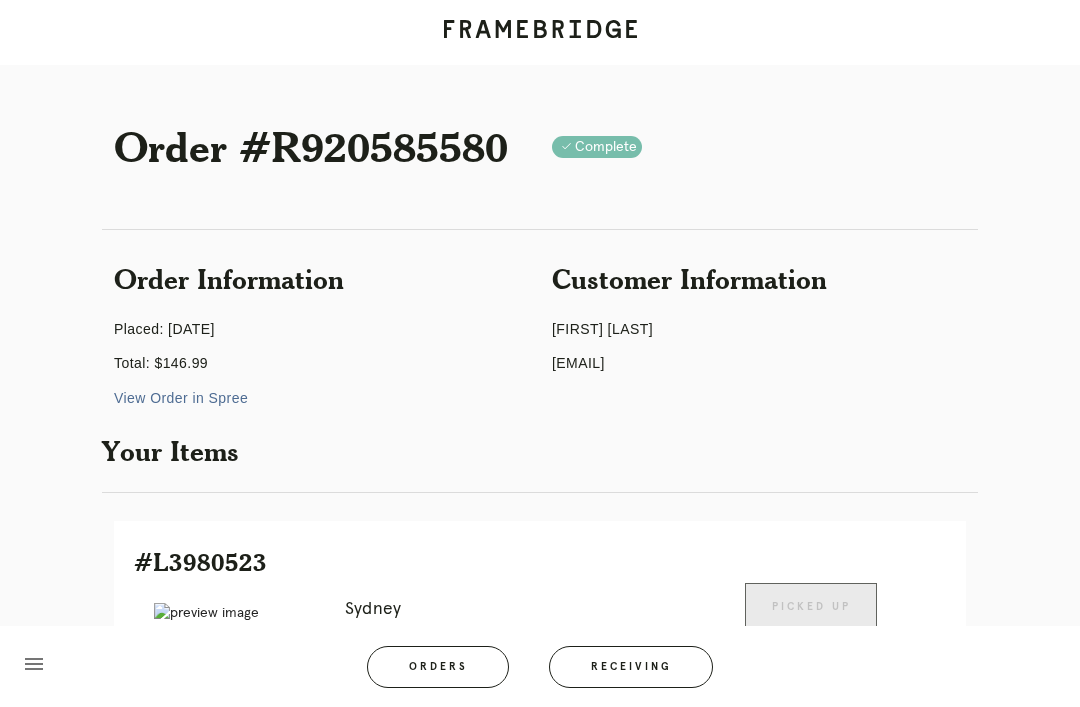 click on "Receiving" at bounding box center (631, 667) 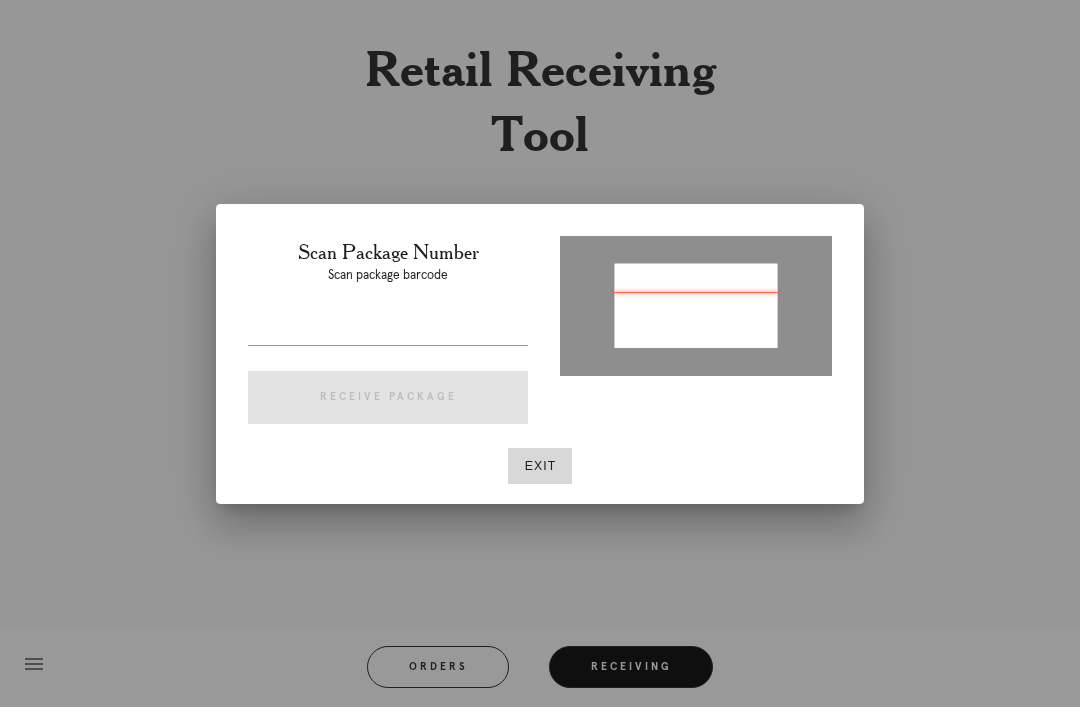 type on "[TRACKING_ID]" 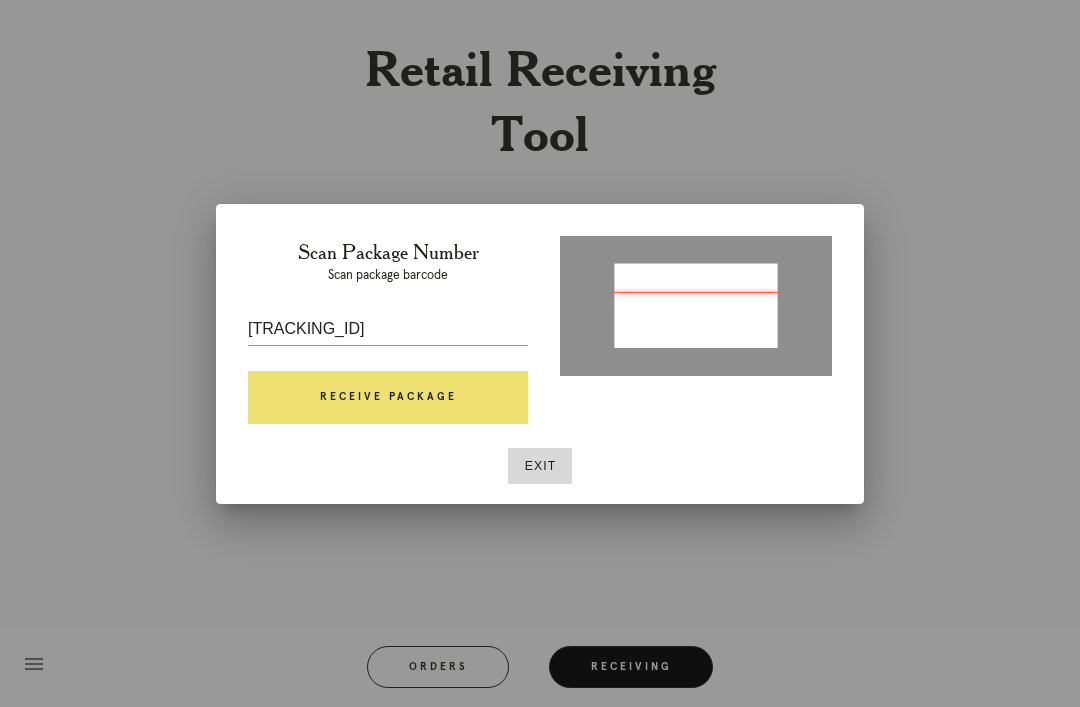 click on "Receive Package" at bounding box center (388, 398) 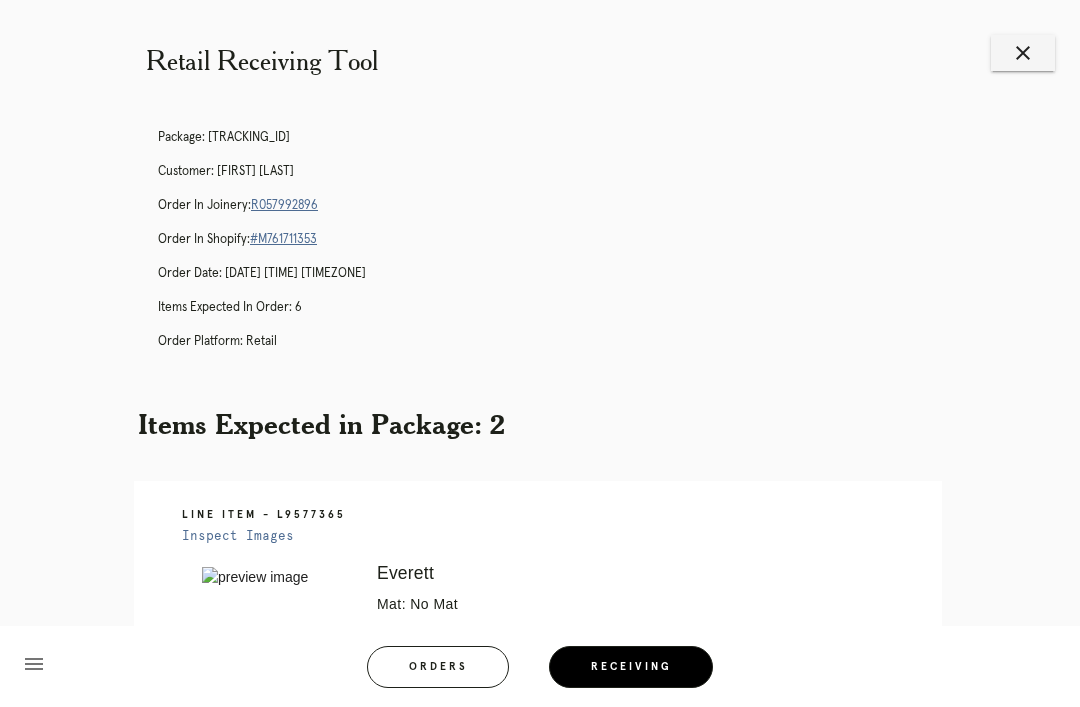 scroll, scrollTop: 6, scrollLeft: 0, axis: vertical 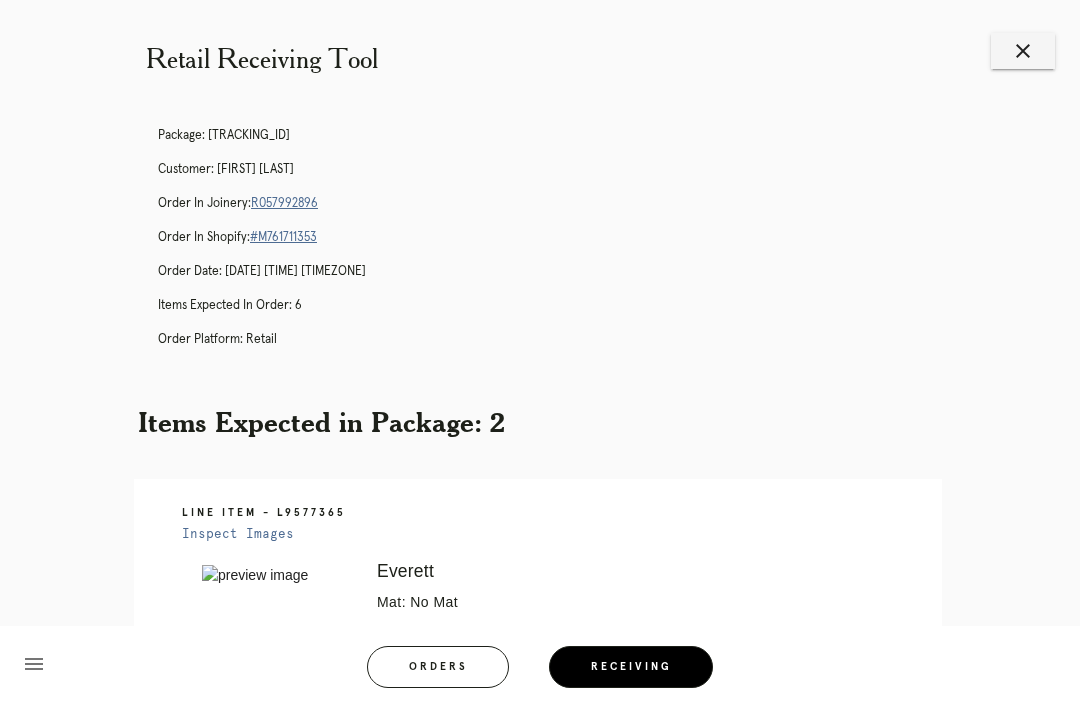 click on "R057992896" at bounding box center [284, 203] 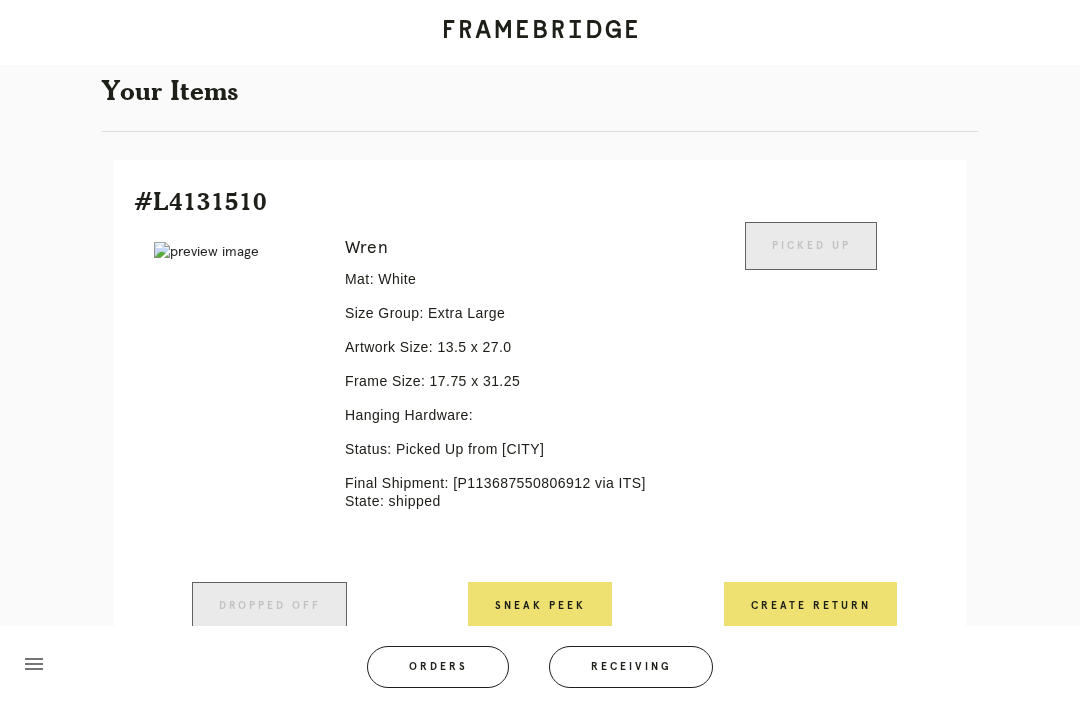 scroll, scrollTop: 0, scrollLeft: 0, axis: both 